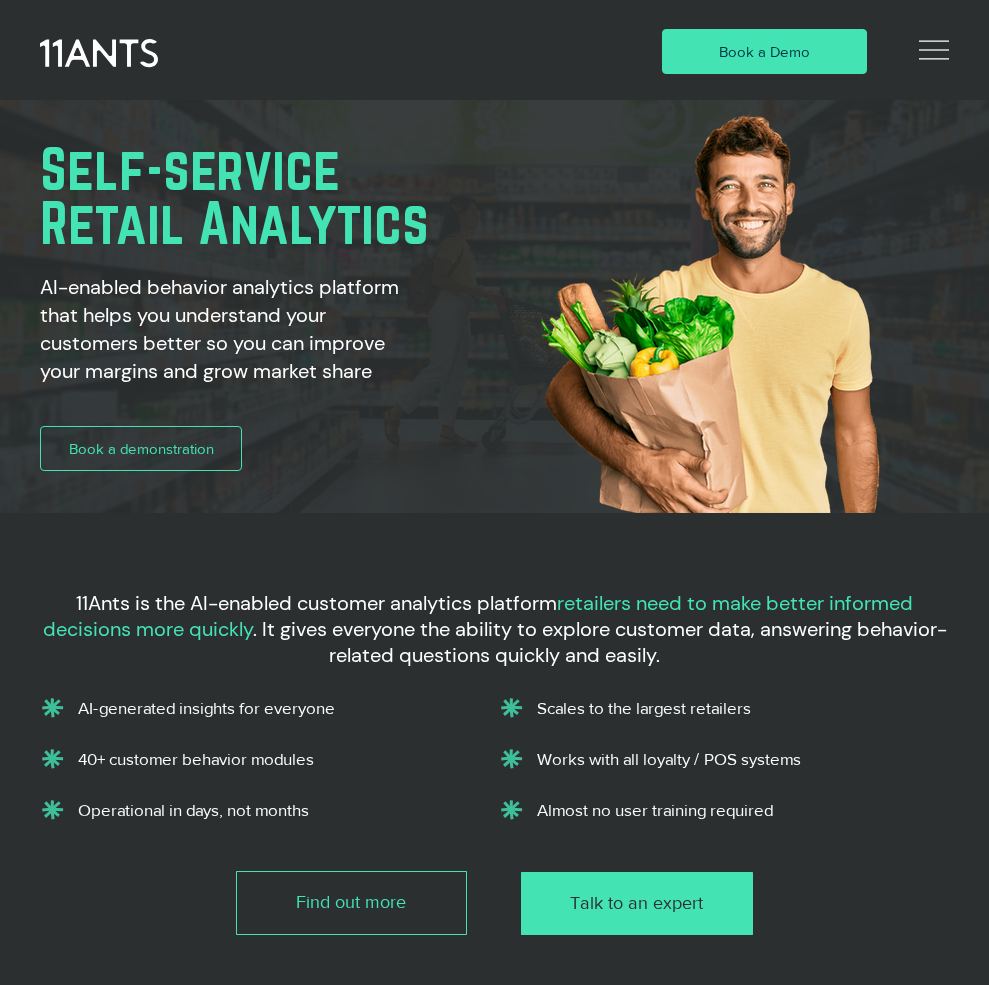 scroll, scrollTop: 0, scrollLeft: 0, axis: both 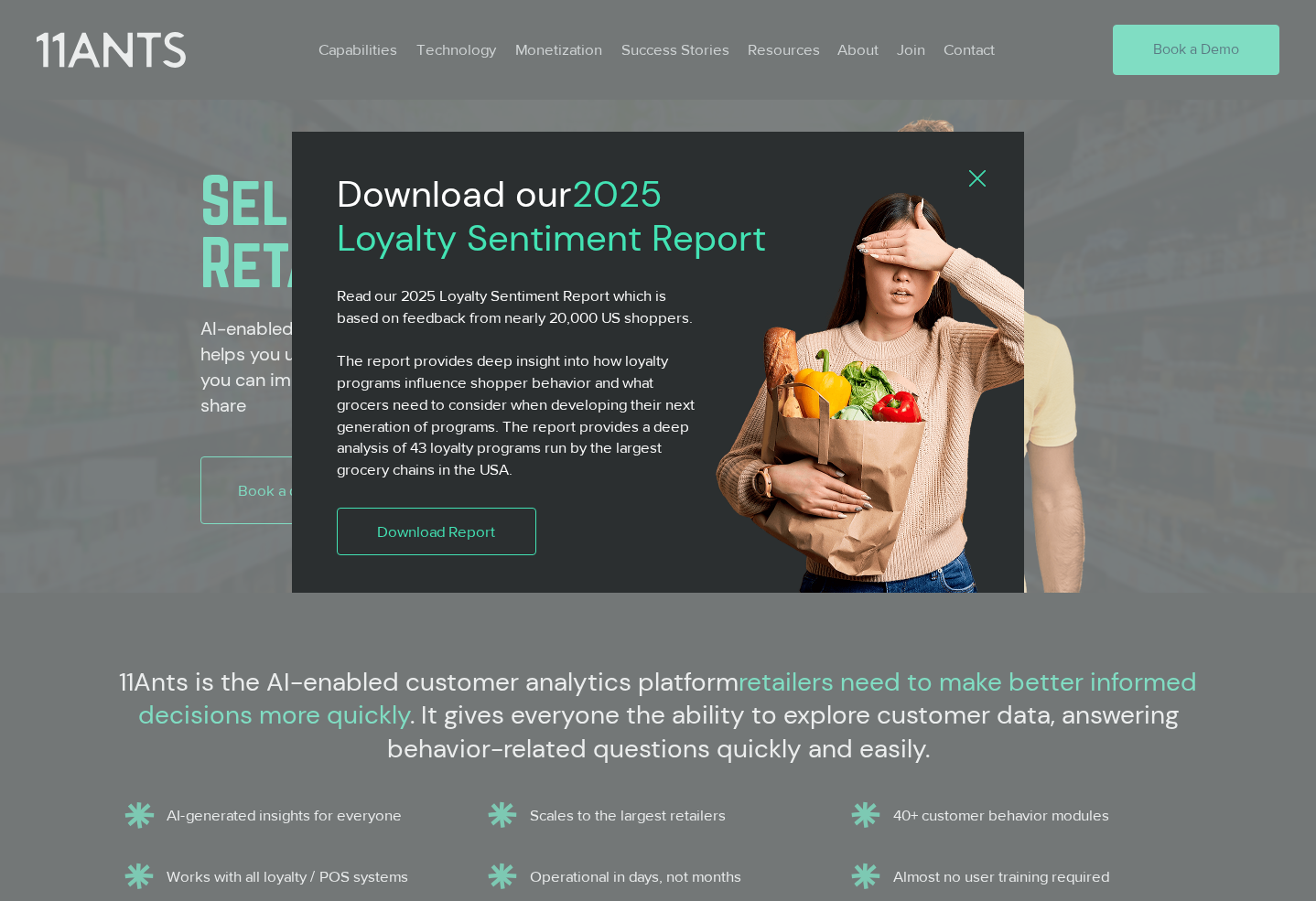click at bounding box center [977, 178] 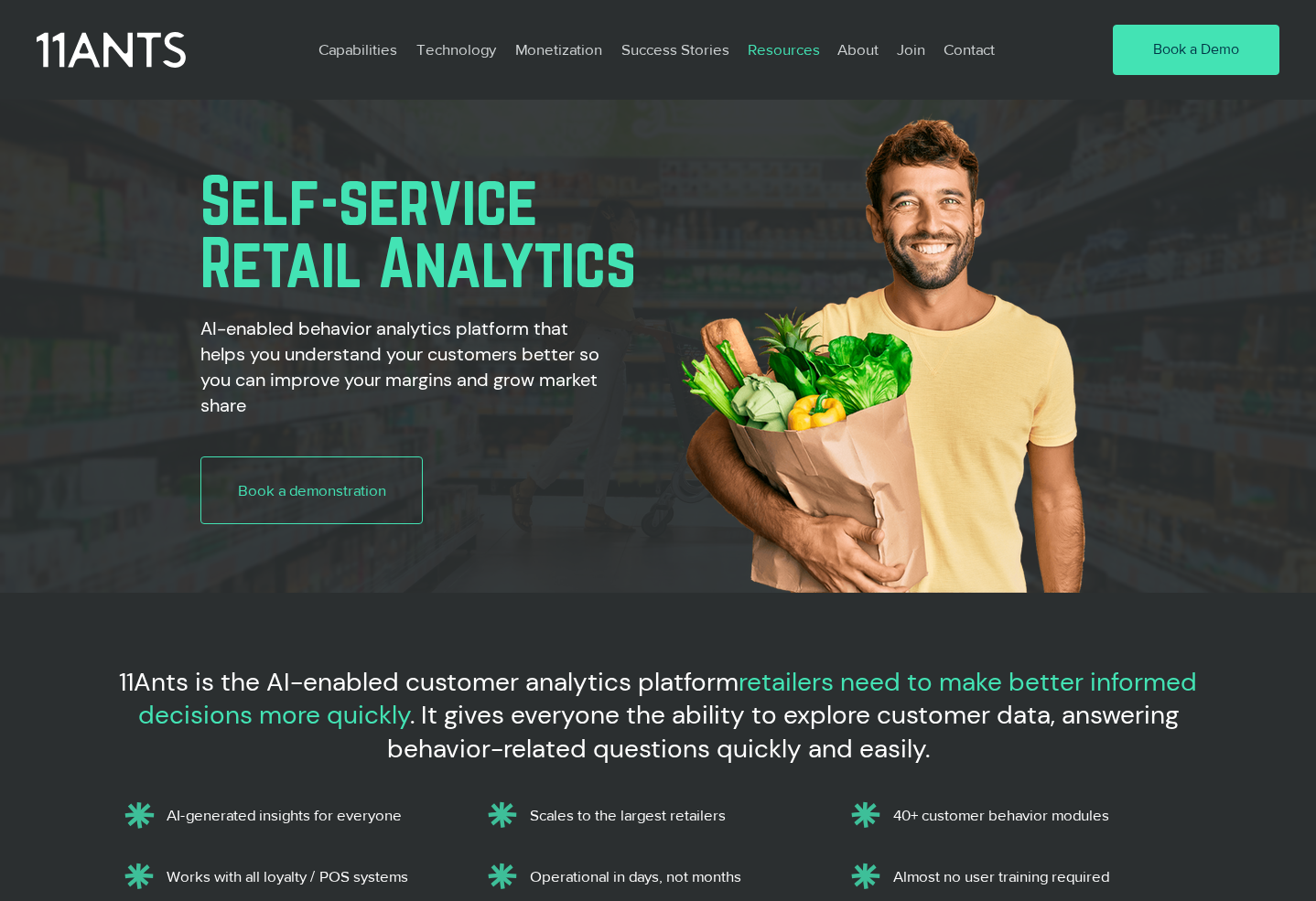 click on "Resources" at bounding box center [783, 49] 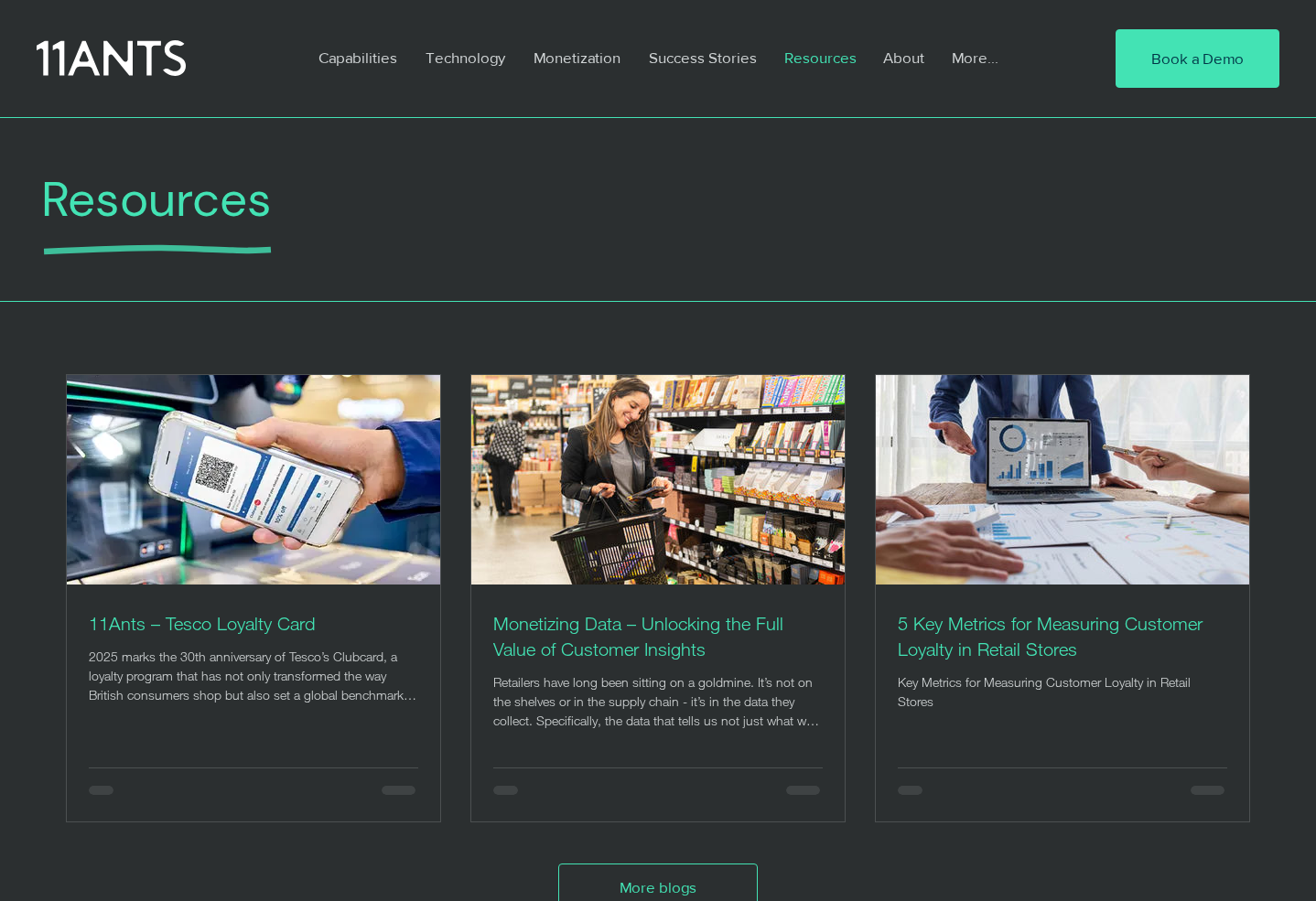 scroll, scrollTop: 0, scrollLeft: 0, axis: both 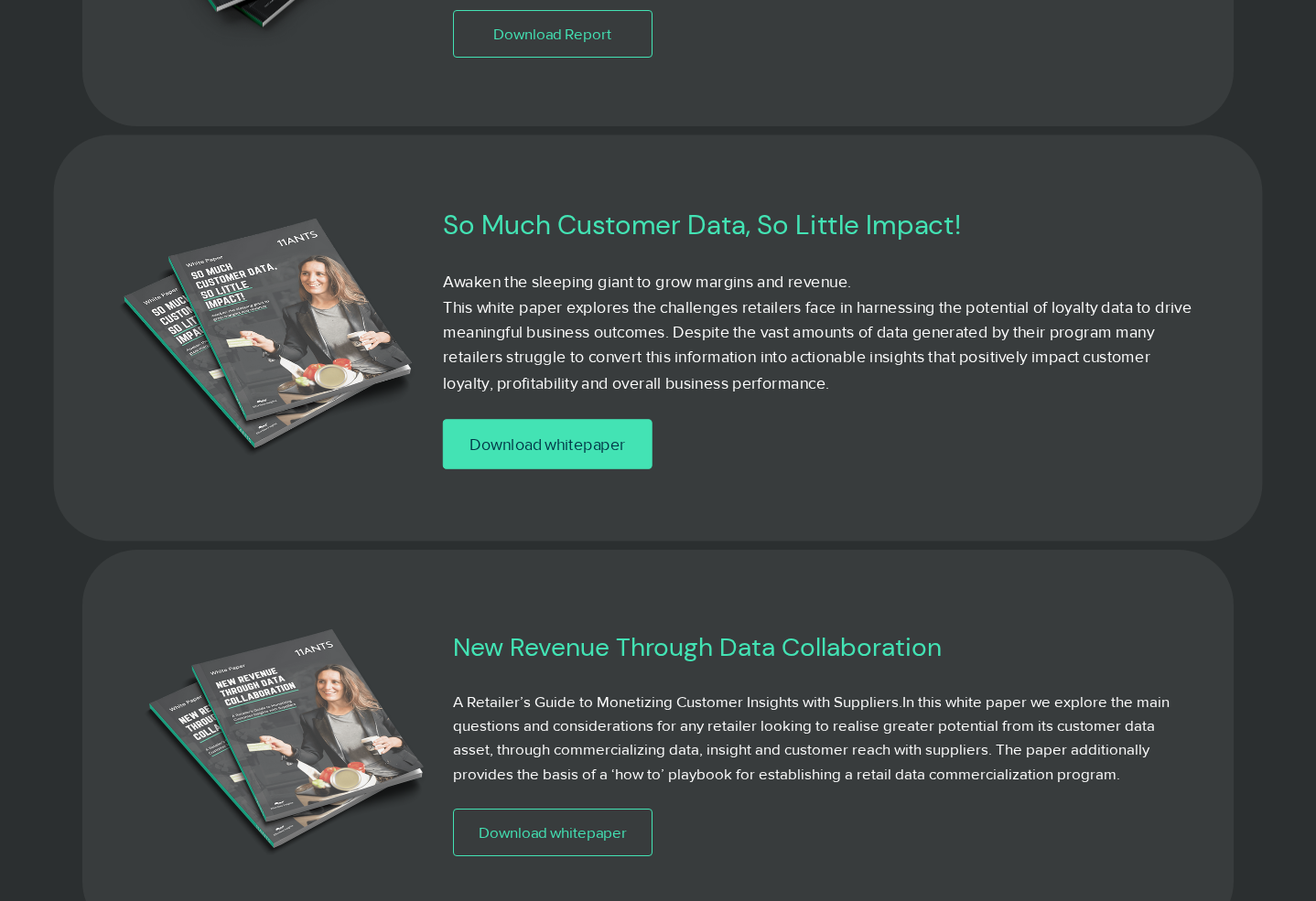 click on "Download whitepaper" at bounding box center (547, 444) 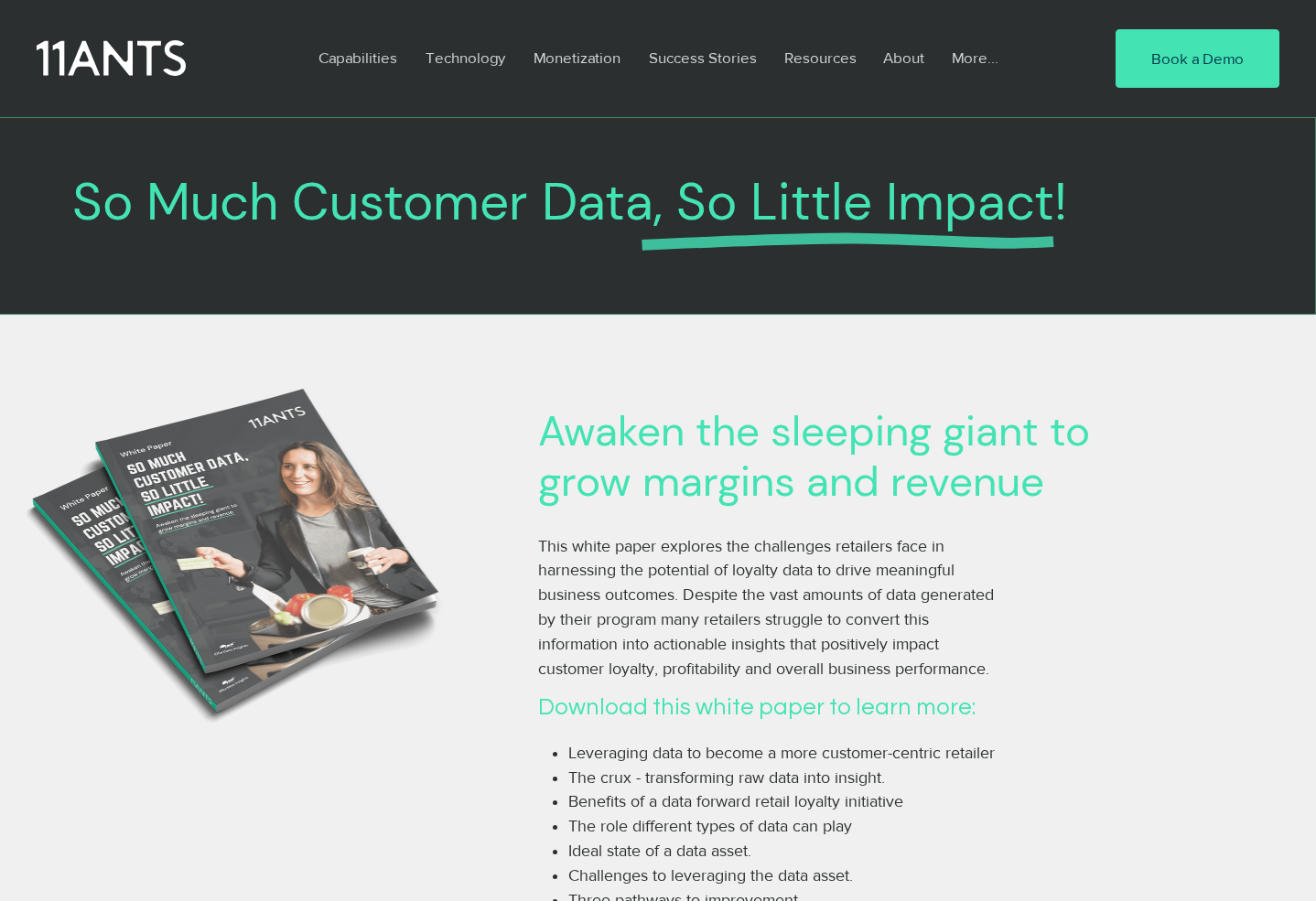 scroll, scrollTop: 0, scrollLeft: 0, axis: both 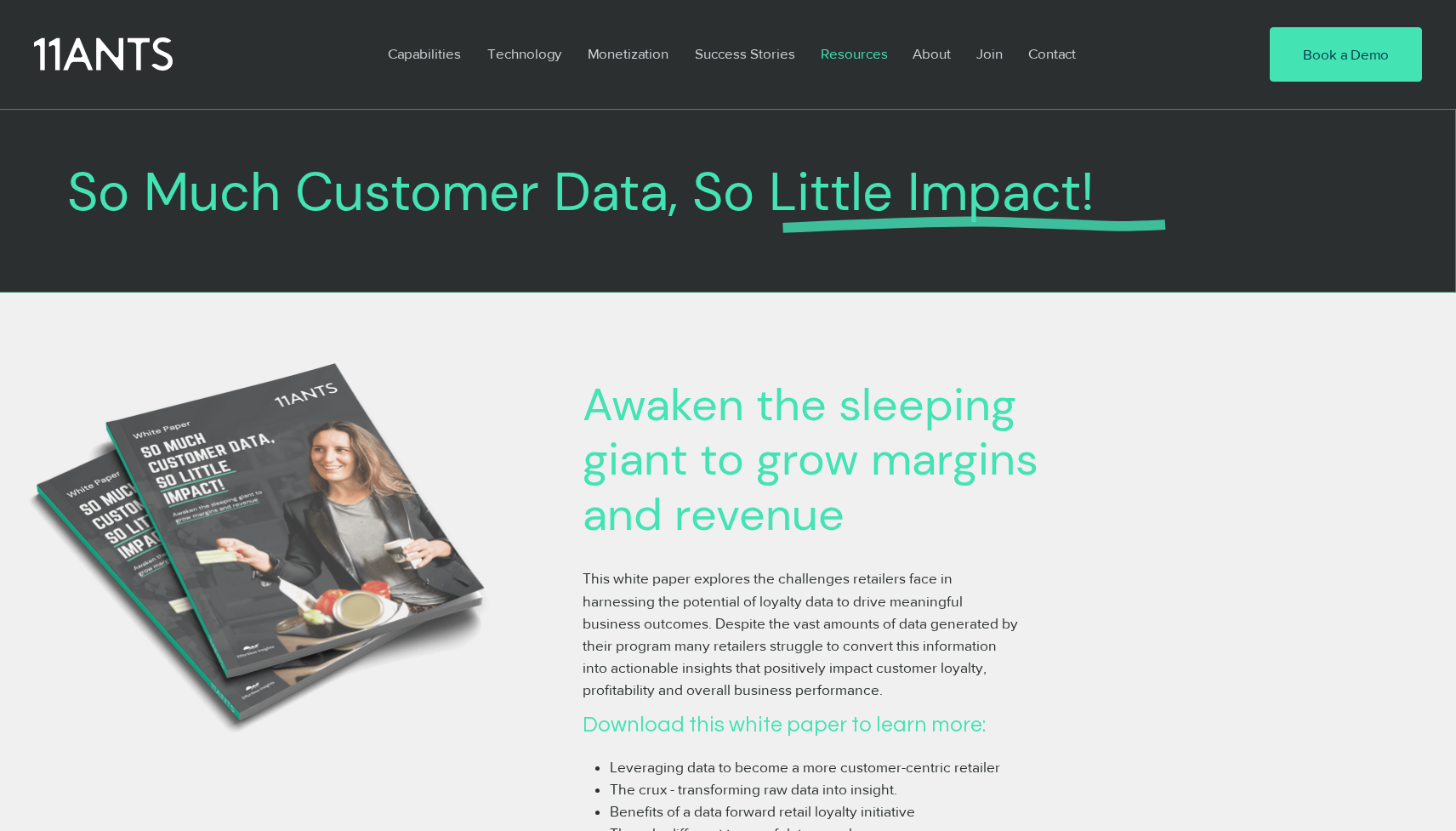 click on "Resources" at bounding box center (854, 54) 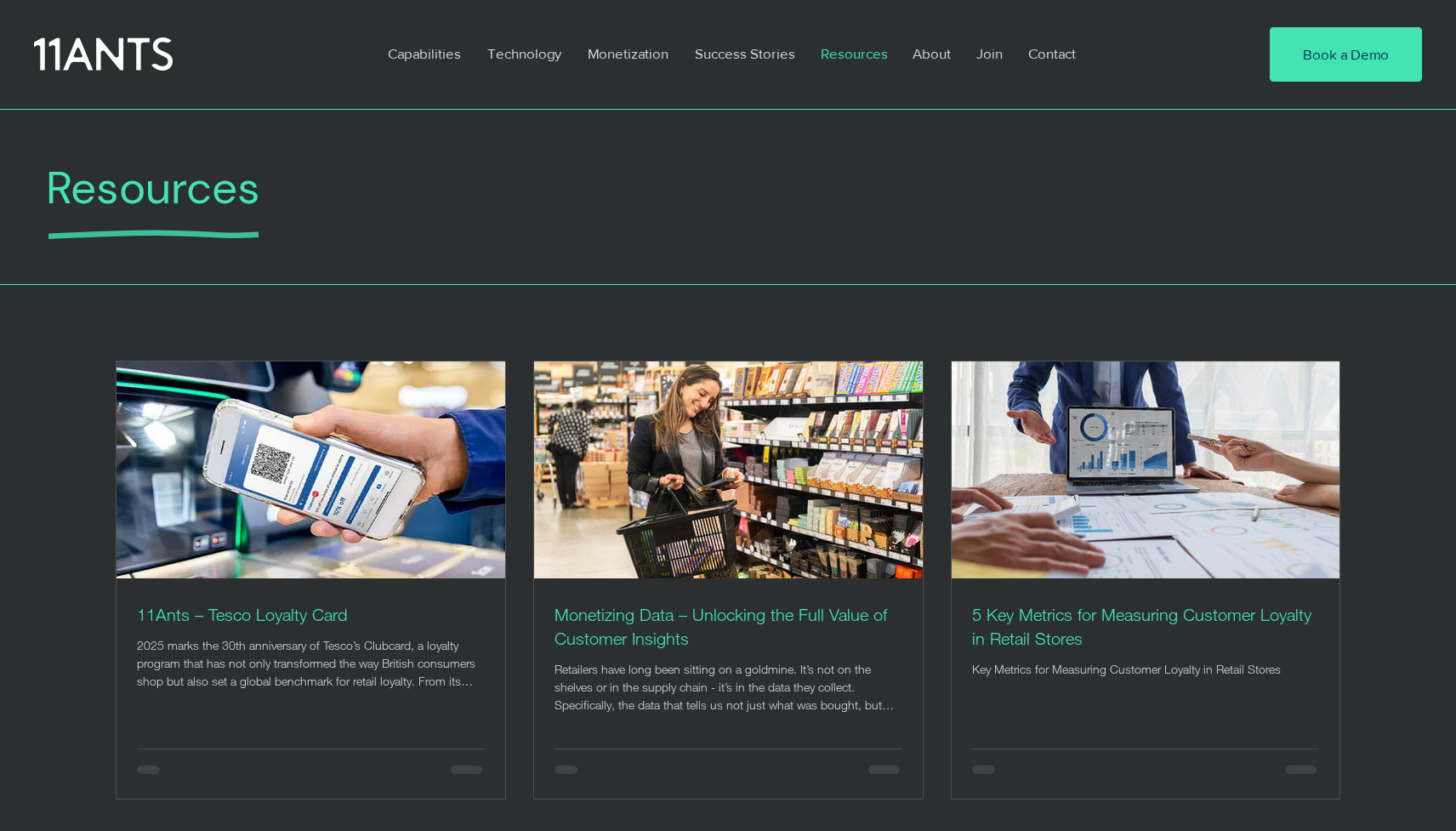 scroll, scrollTop: 541, scrollLeft: 0, axis: vertical 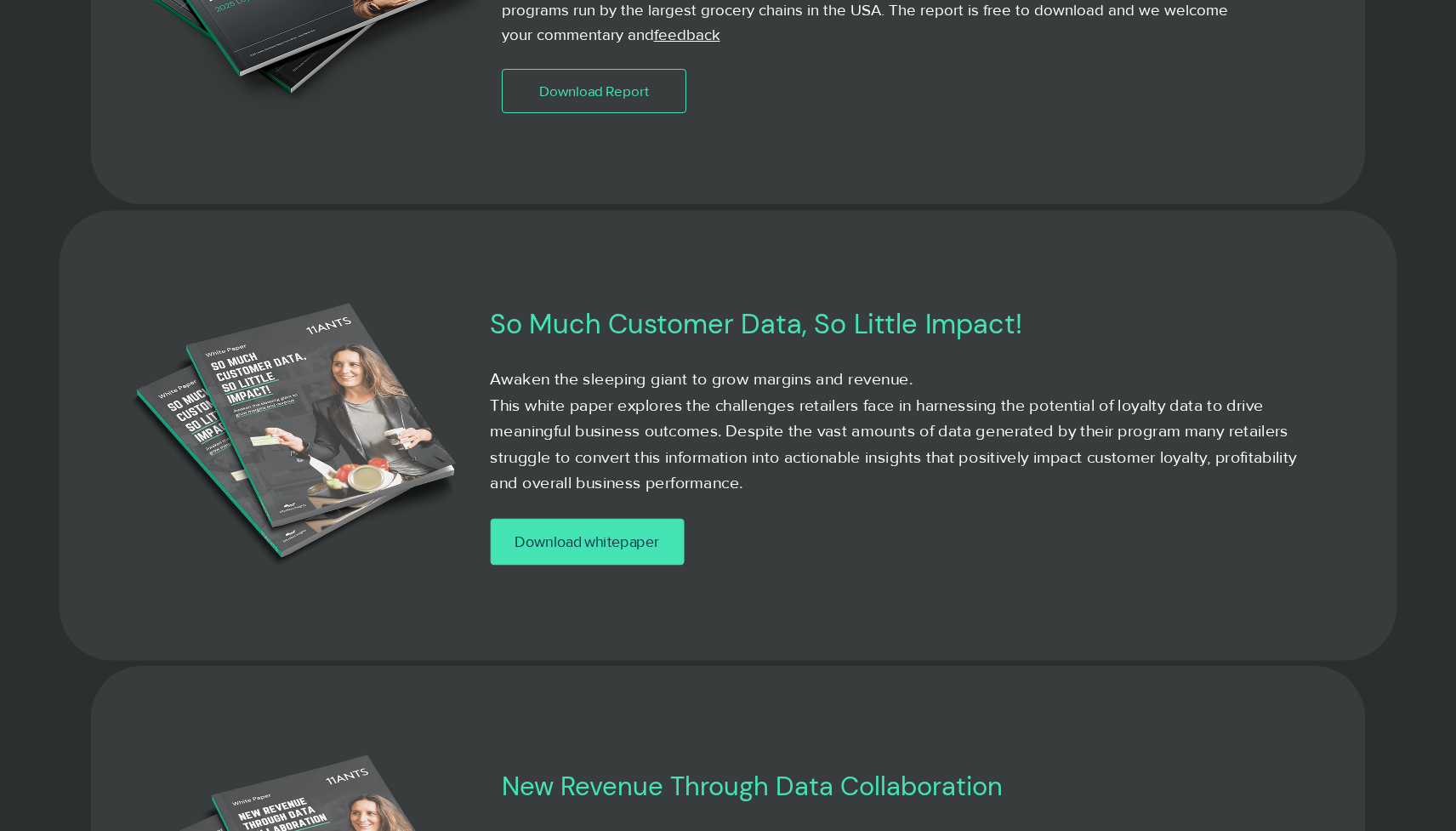 click on "Download whitepaper" at bounding box center (587, 542) 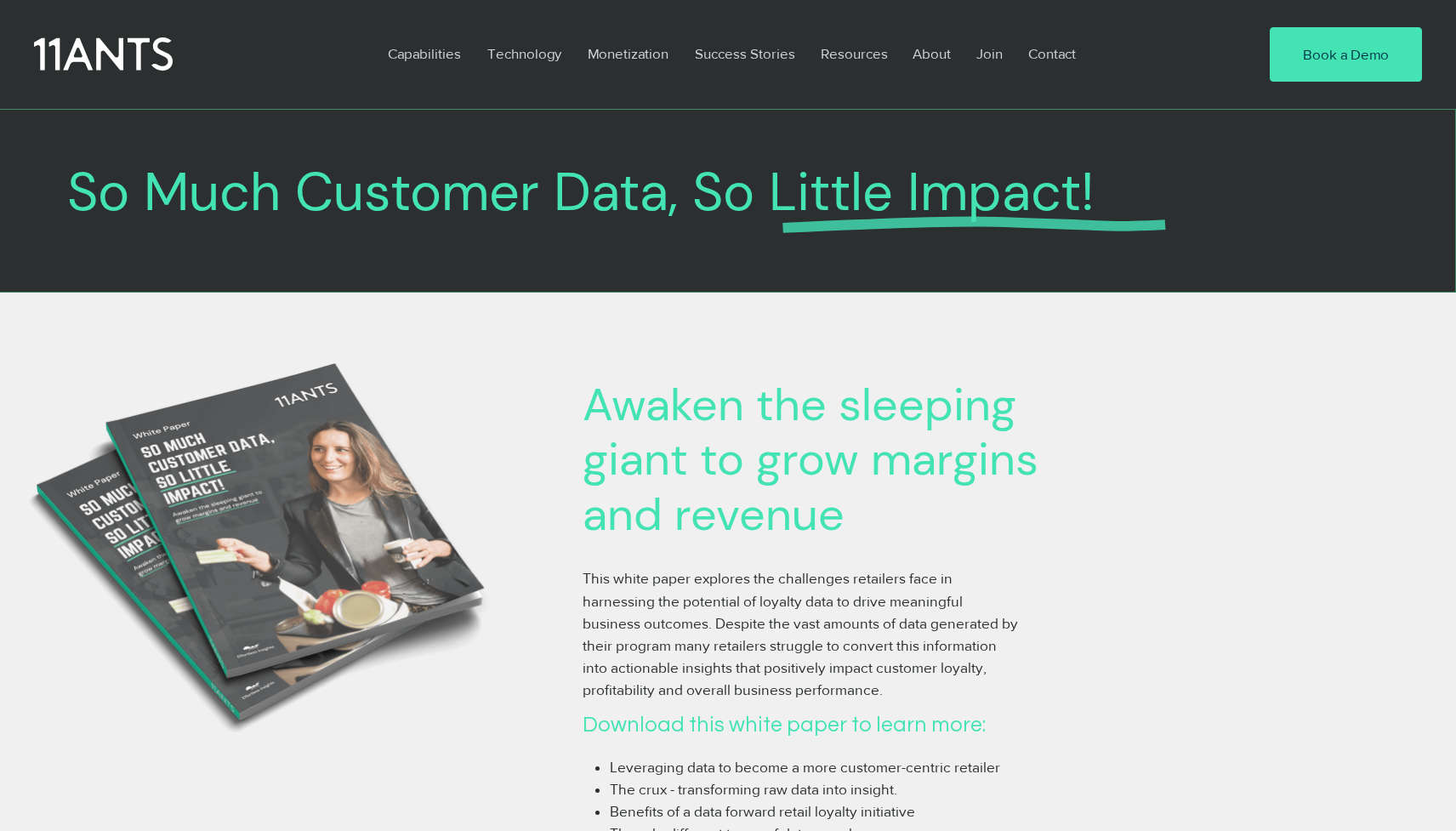 scroll, scrollTop: 115, scrollLeft: 0, axis: vertical 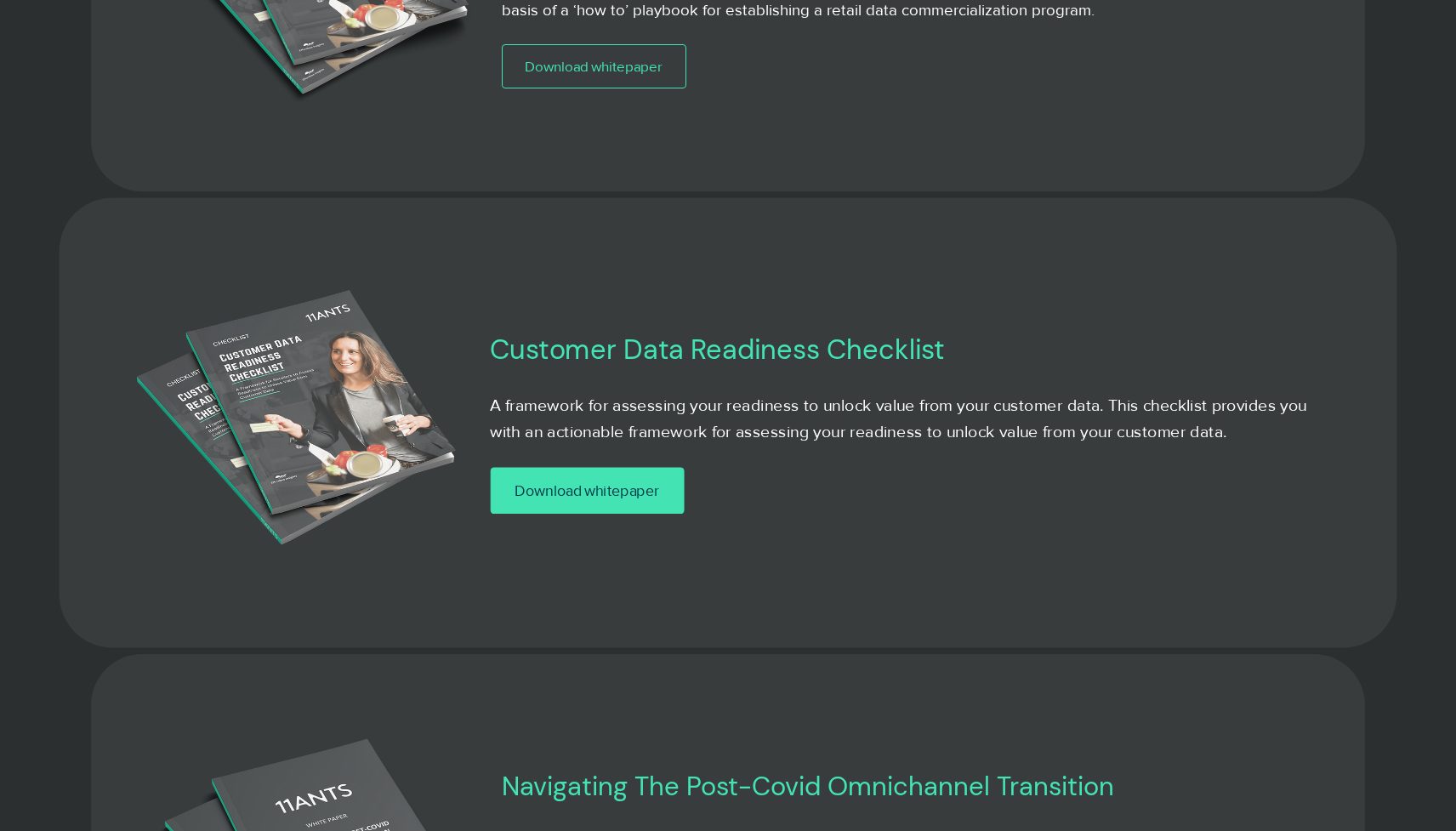 click on "Download whitepaper" at bounding box center [587, 490] 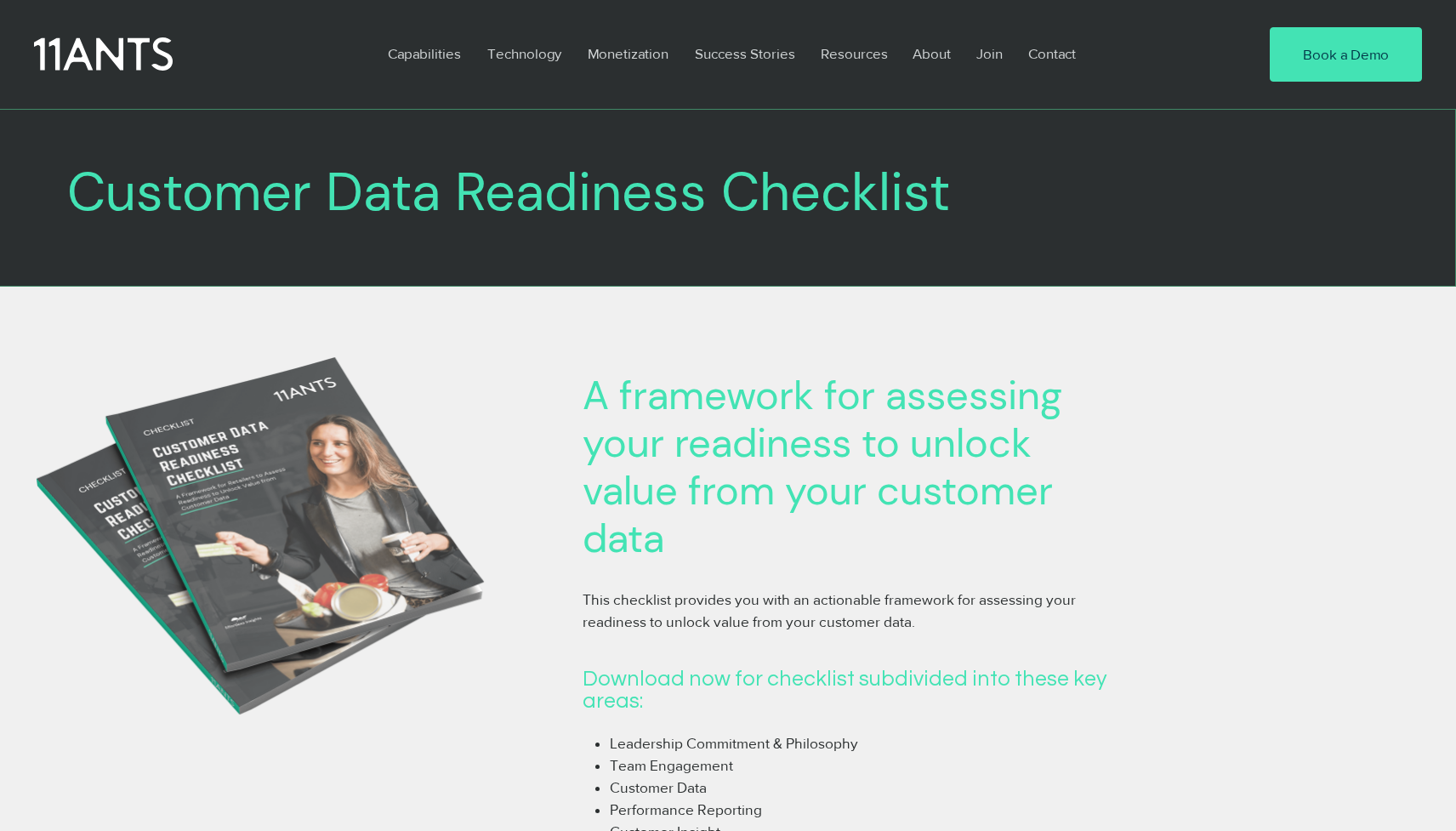 scroll, scrollTop: 0, scrollLeft: 0, axis: both 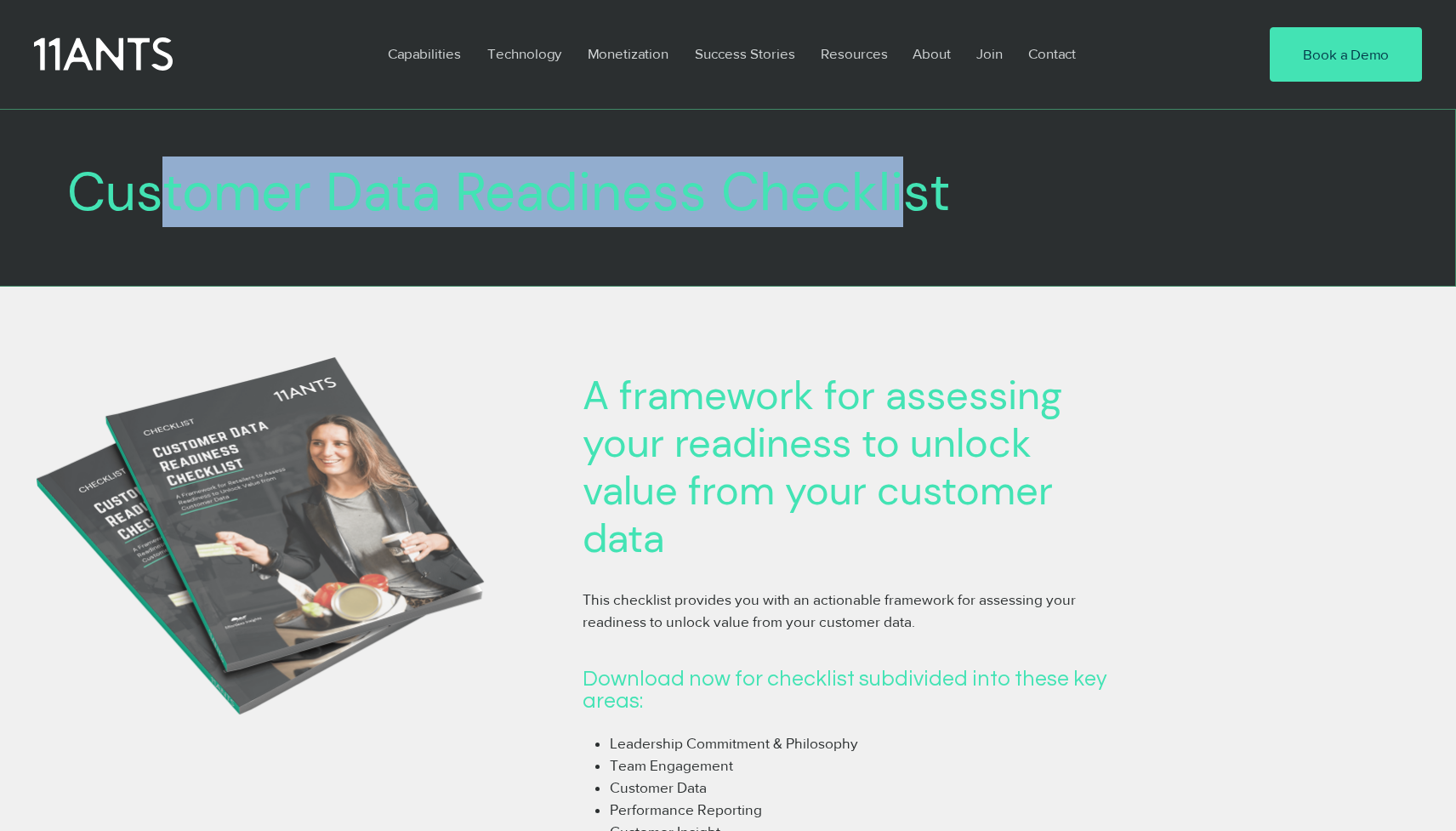 drag, startPoint x: 156, startPoint y: 192, endPoint x: 900, endPoint y: 189, distance: 744.00605 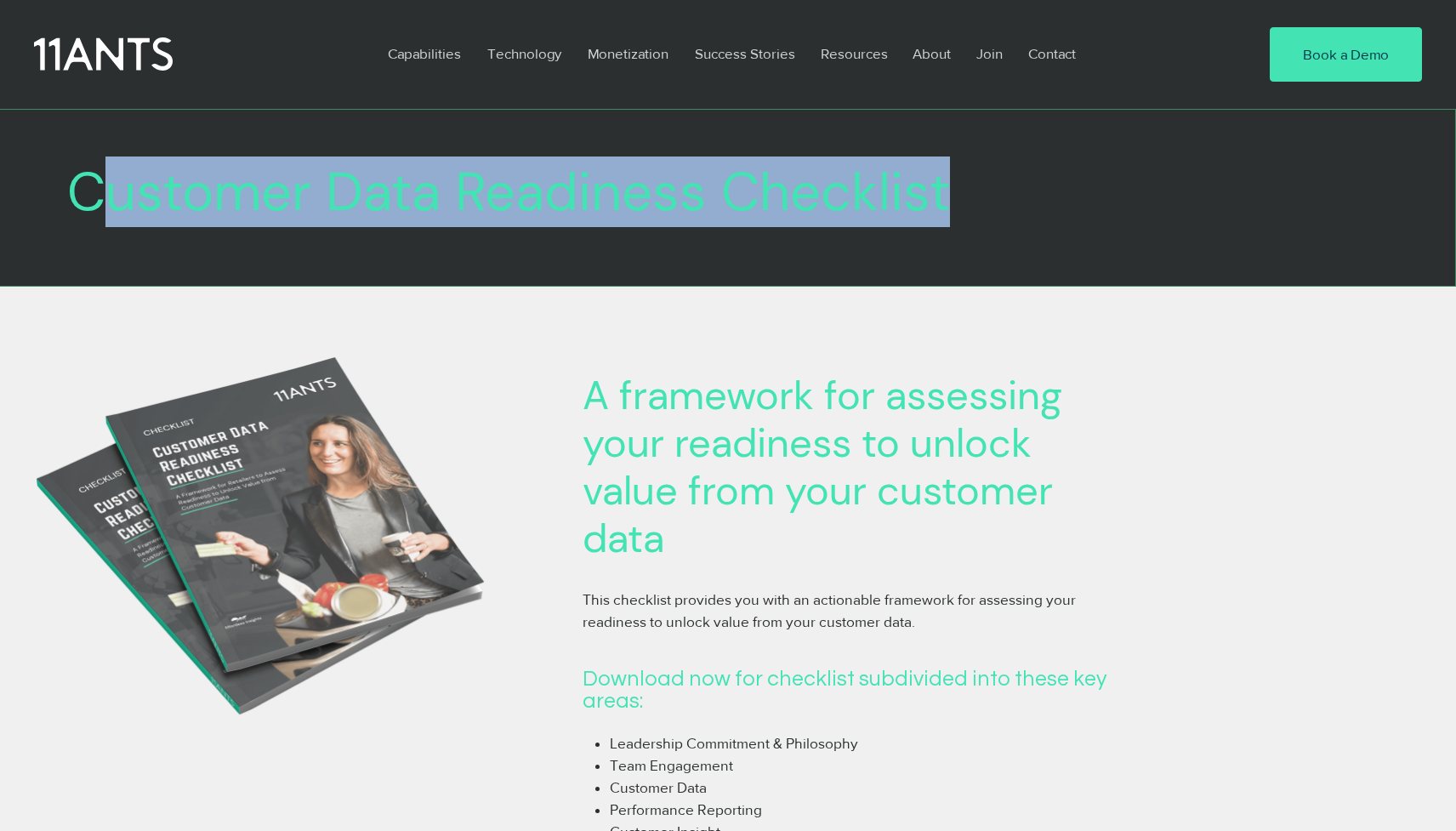 drag, startPoint x: 947, startPoint y: 190, endPoint x: 91, endPoint y: 191, distance: 856.0006 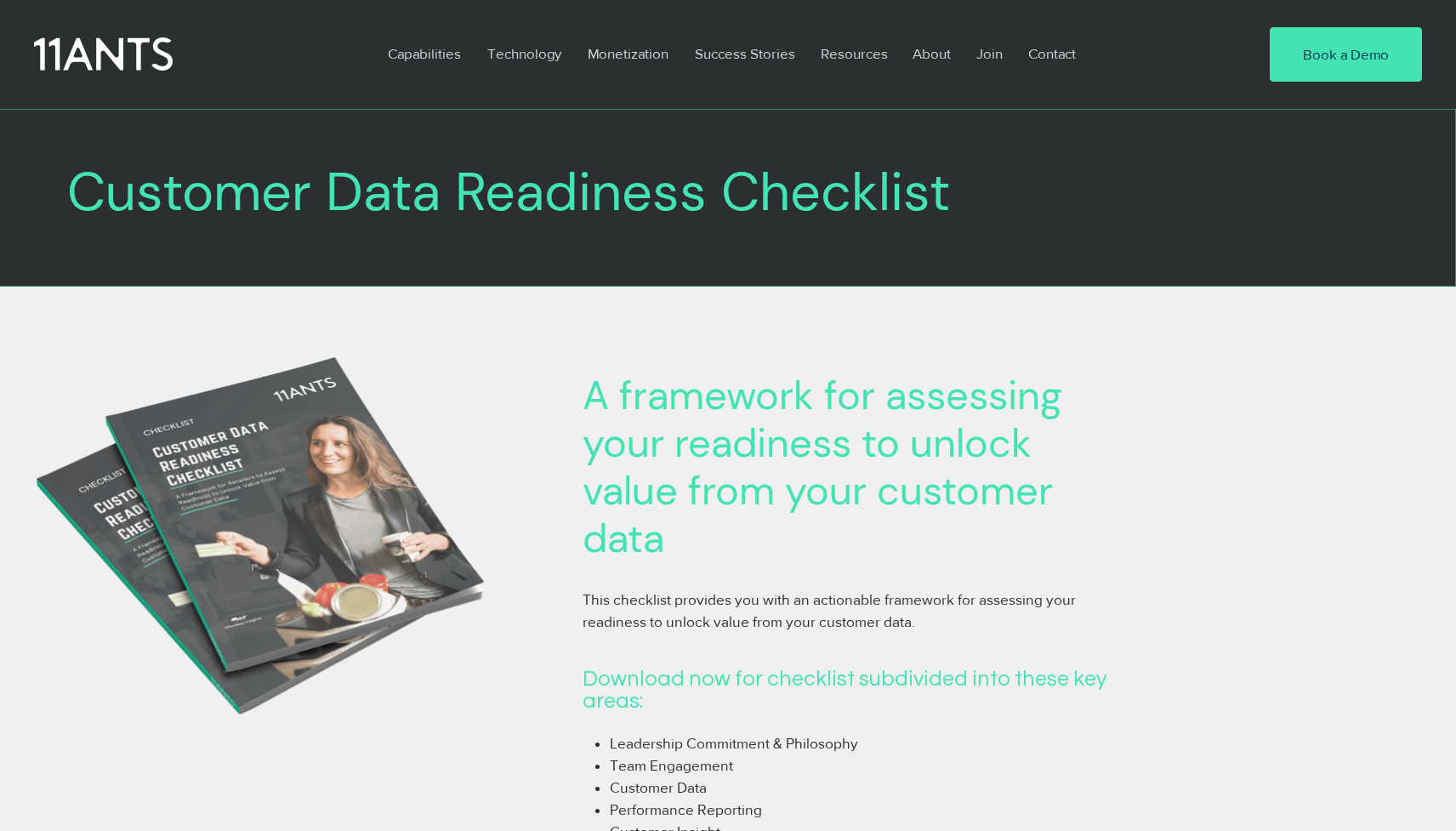 click on "Customer Data Readiness Checklist" at bounding box center (682, 192) 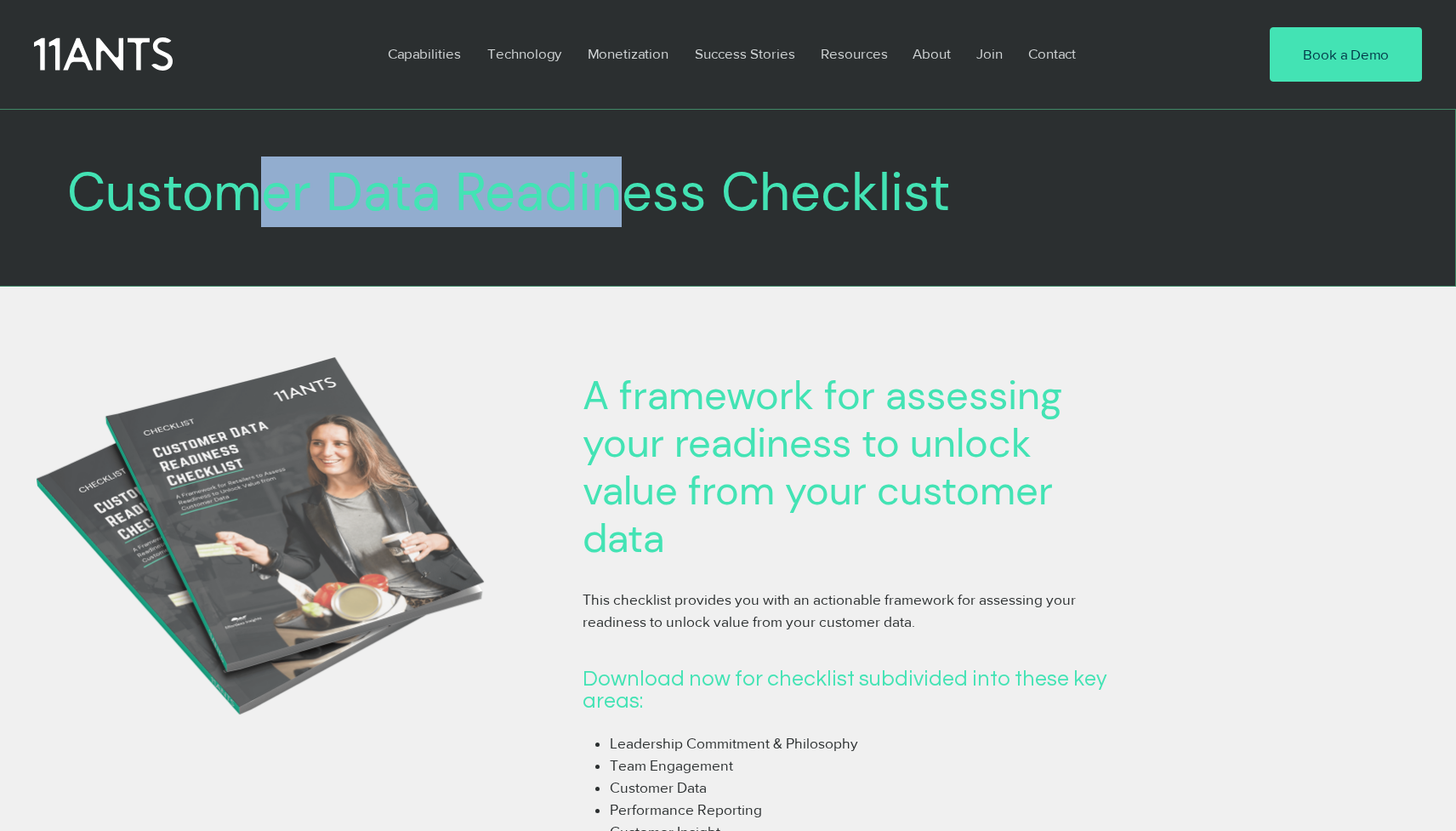 drag, startPoint x: 251, startPoint y: 212, endPoint x: 614, endPoint y: 211, distance: 363.00138 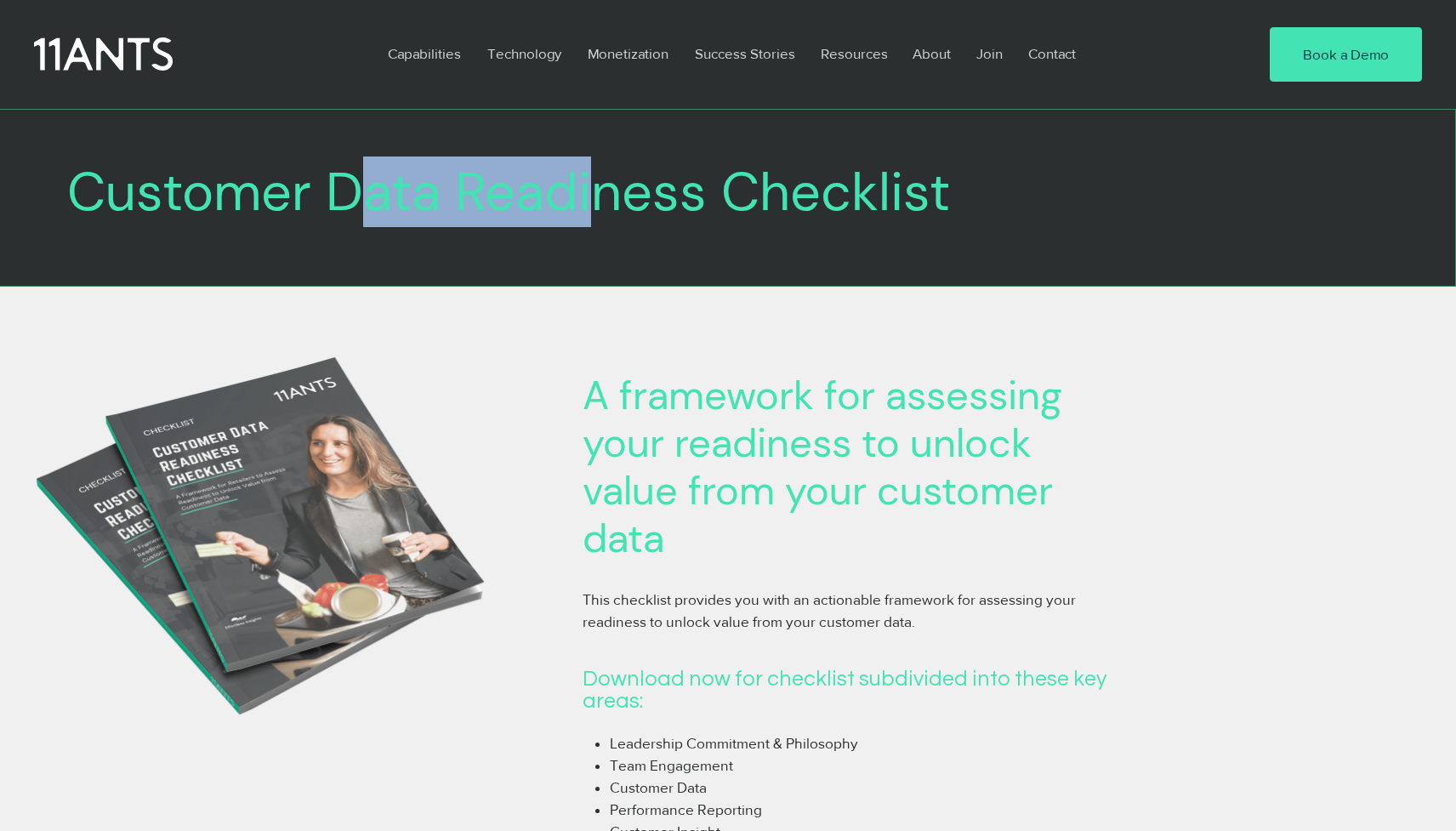 drag, startPoint x: 401, startPoint y: 189, endPoint x: 597, endPoint y: 191, distance: 196.0102 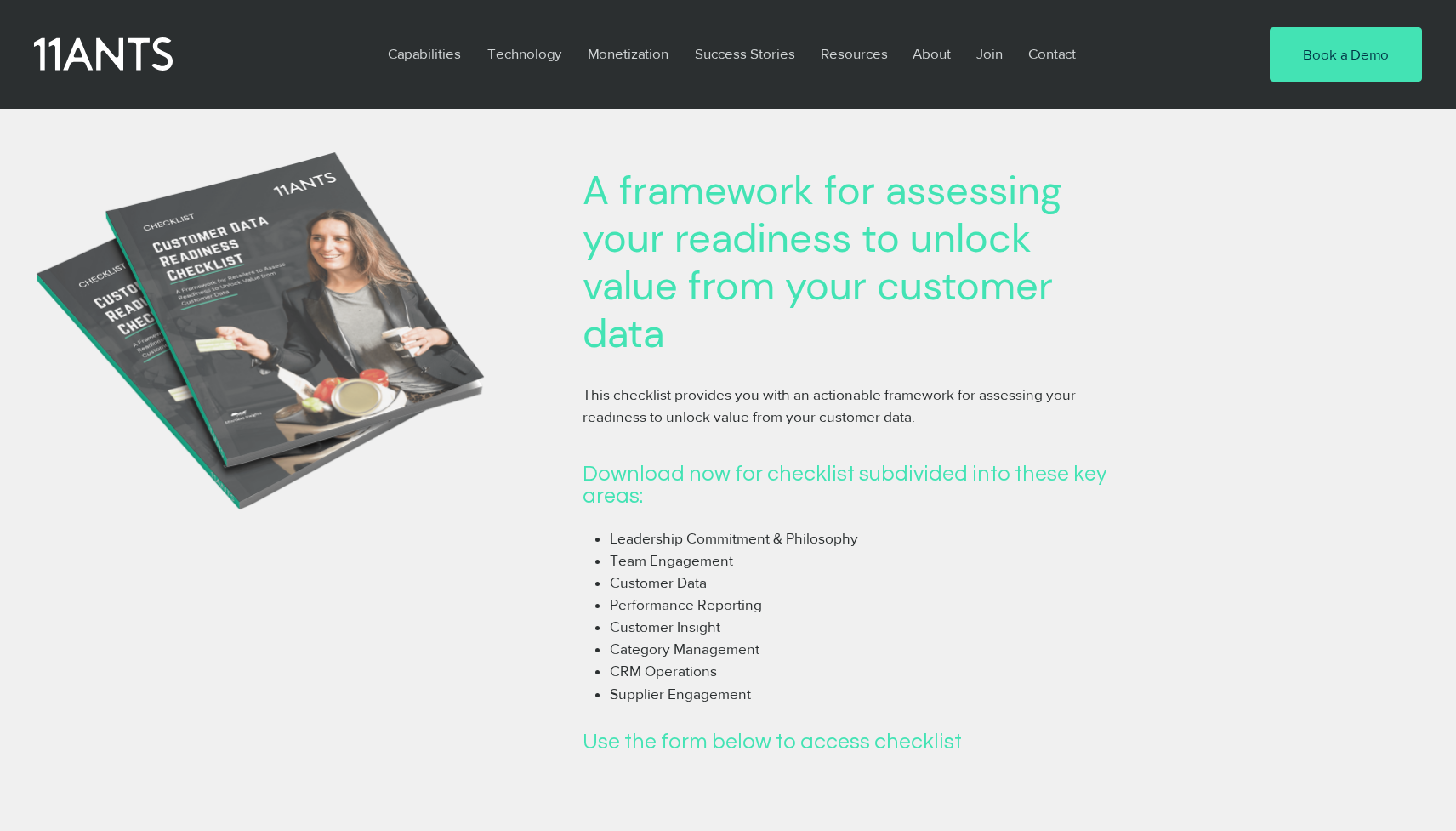 scroll, scrollTop: 0, scrollLeft: 0, axis: both 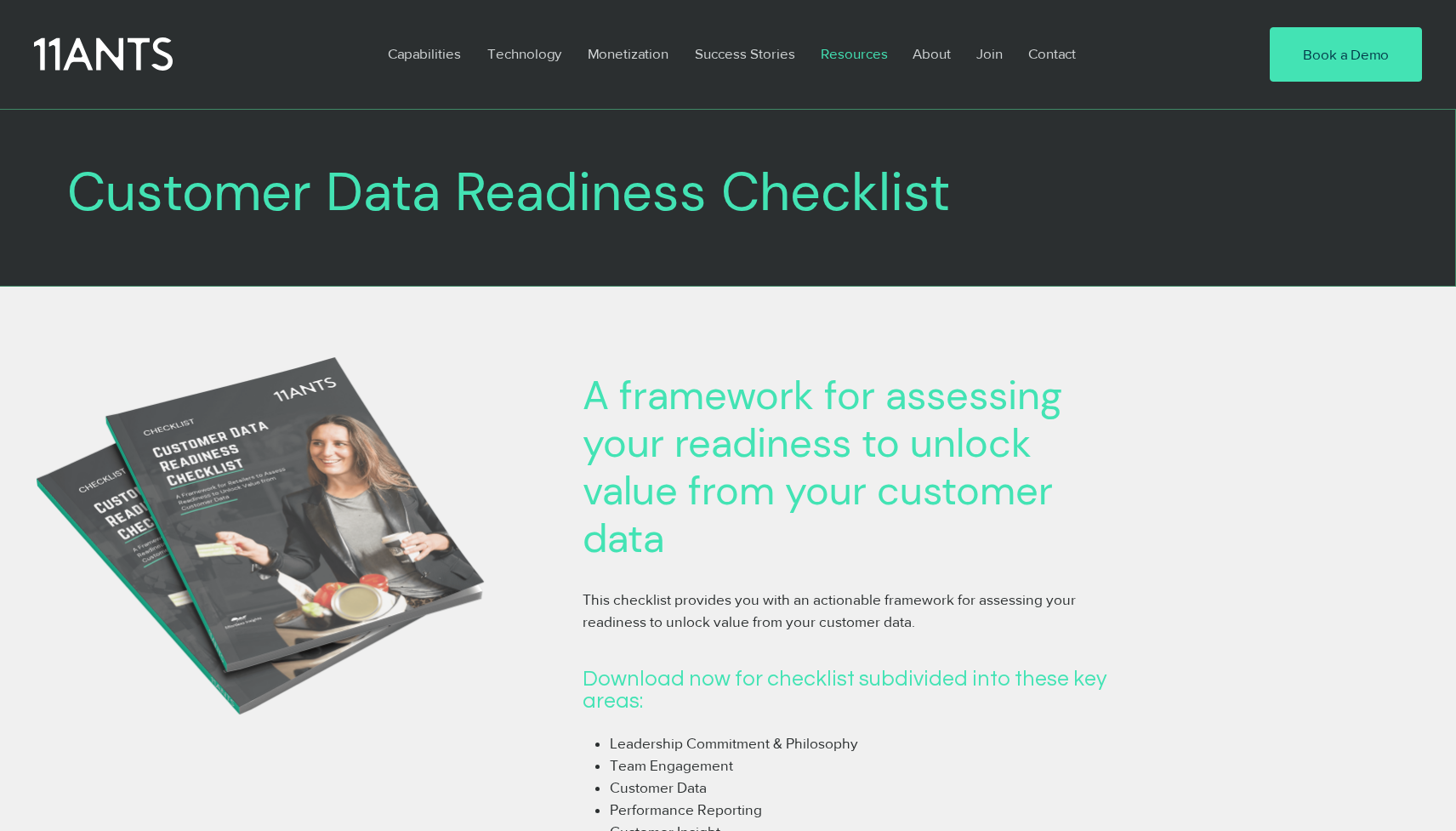 click on "Resources" at bounding box center [854, 54] 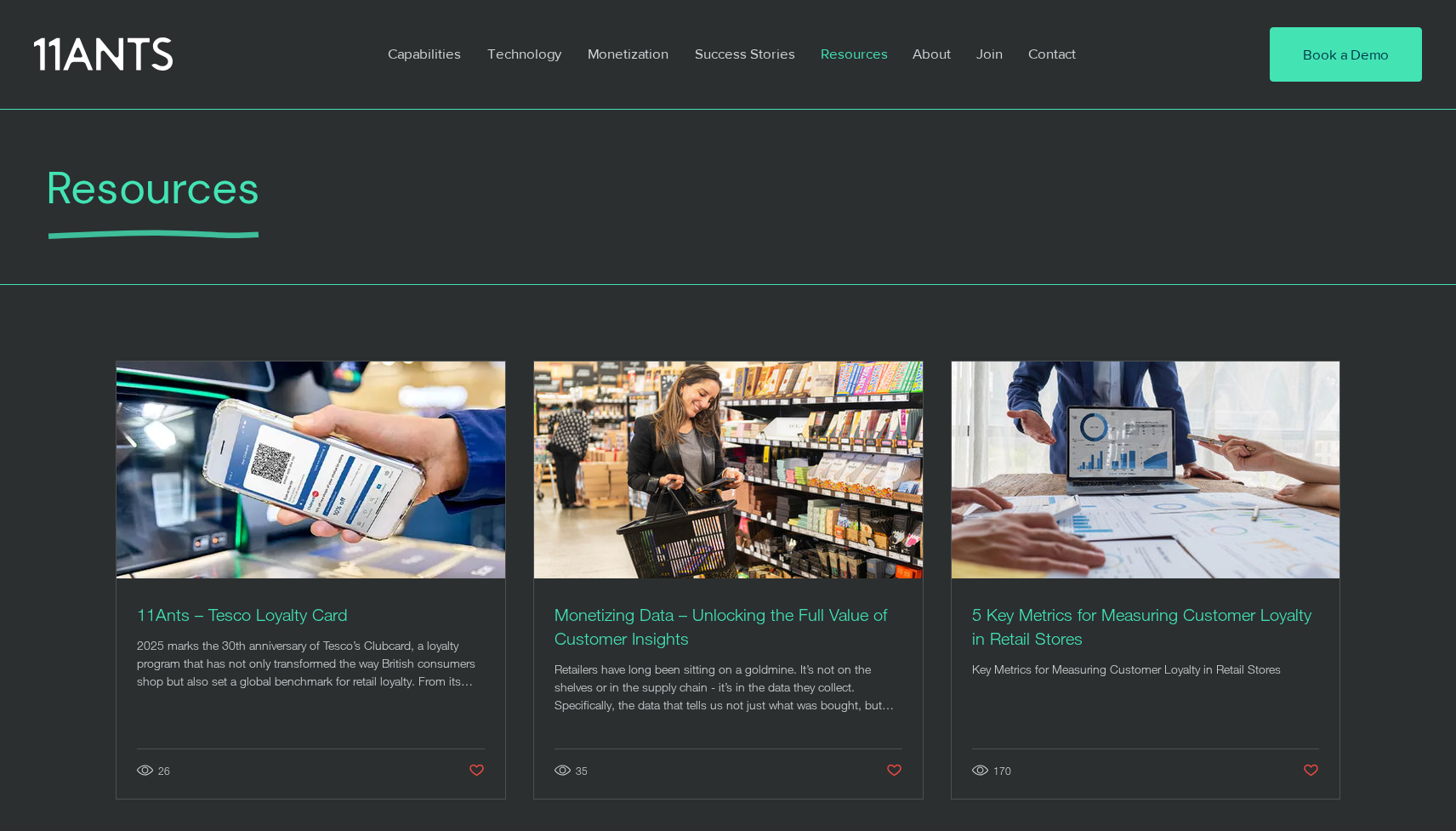 scroll, scrollTop: 242, scrollLeft: 0, axis: vertical 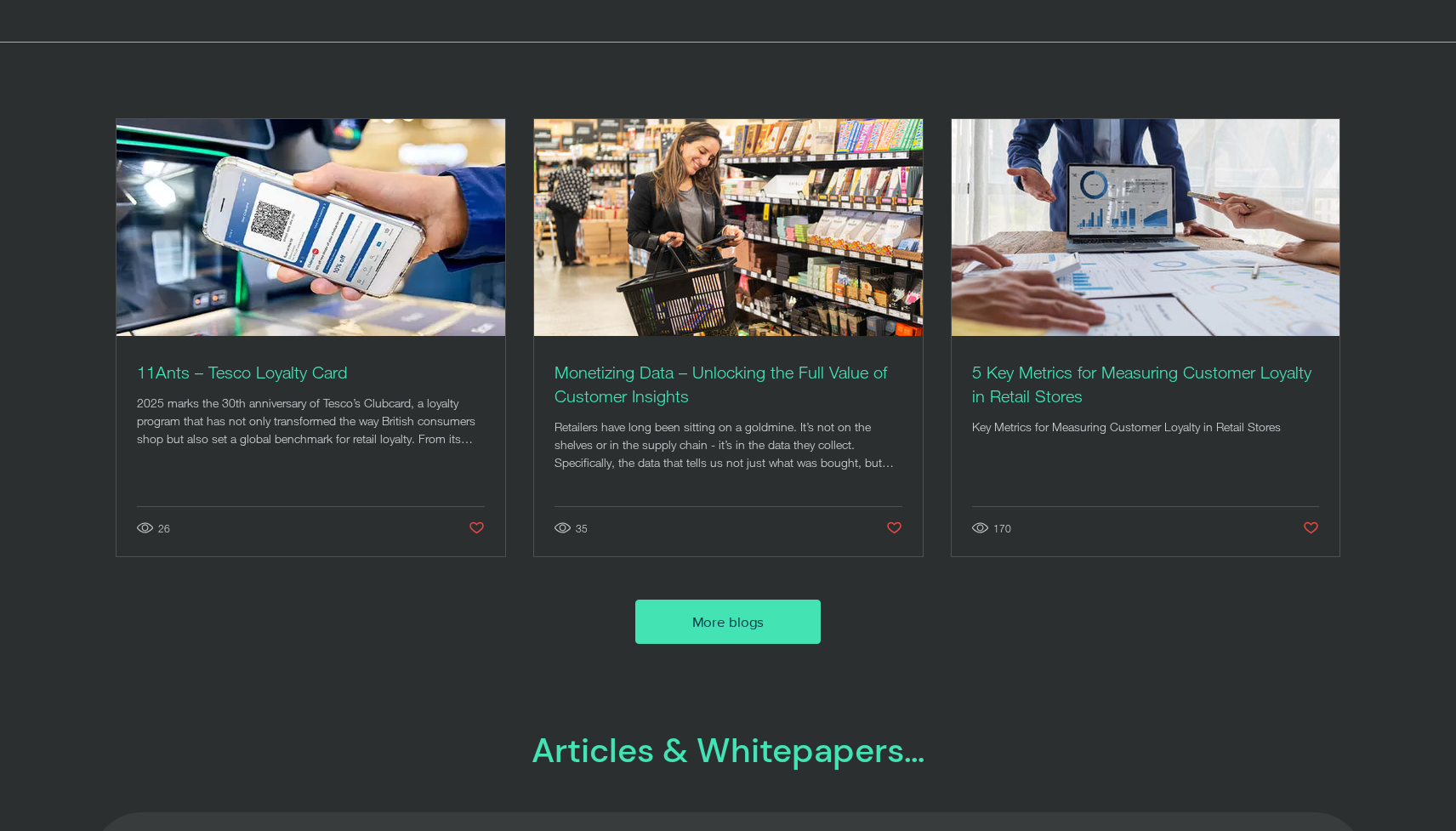 click on "More blogs" at bounding box center [728, 622] 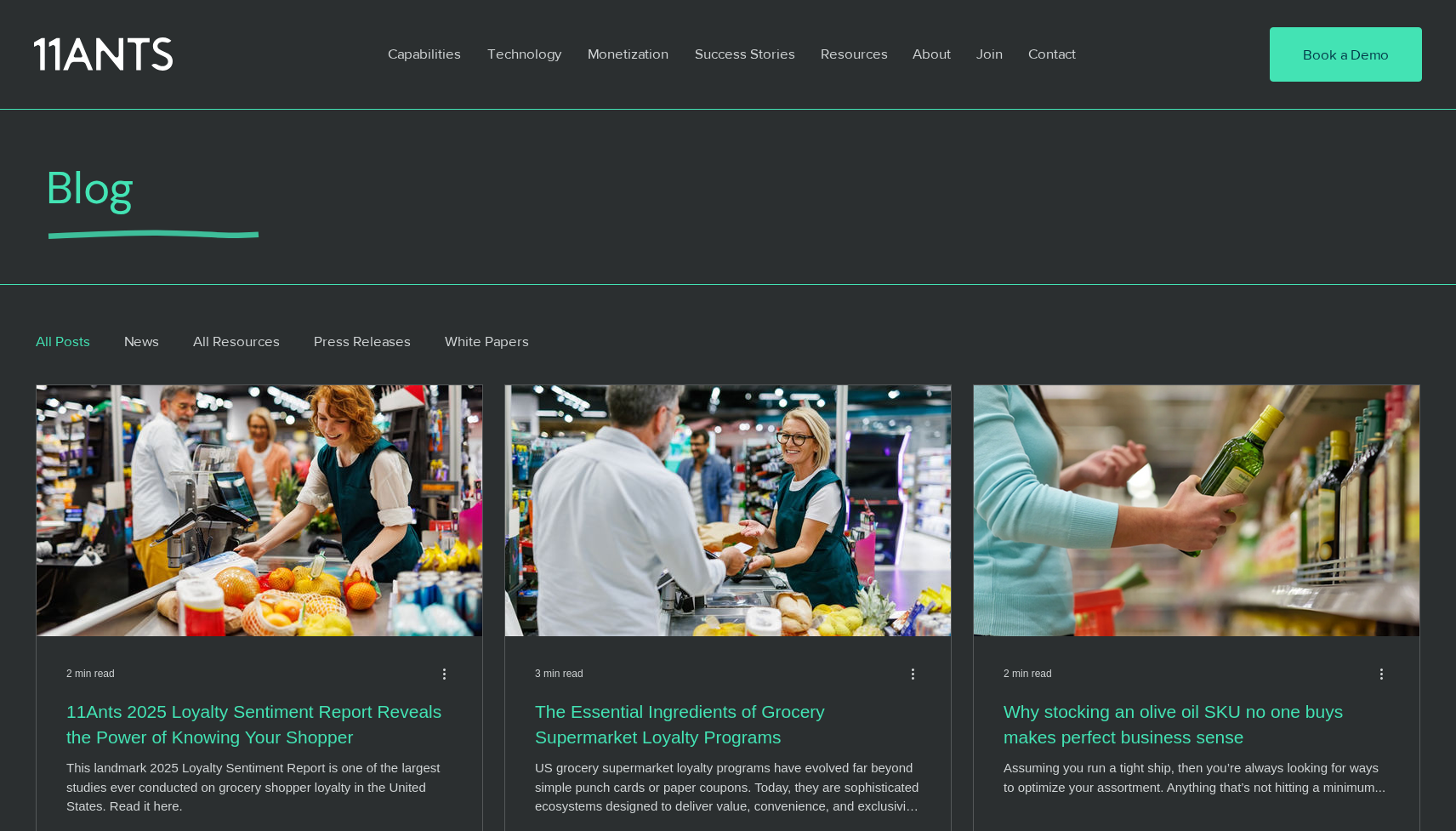 scroll, scrollTop: 103, scrollLeft: 0, axis: vertical 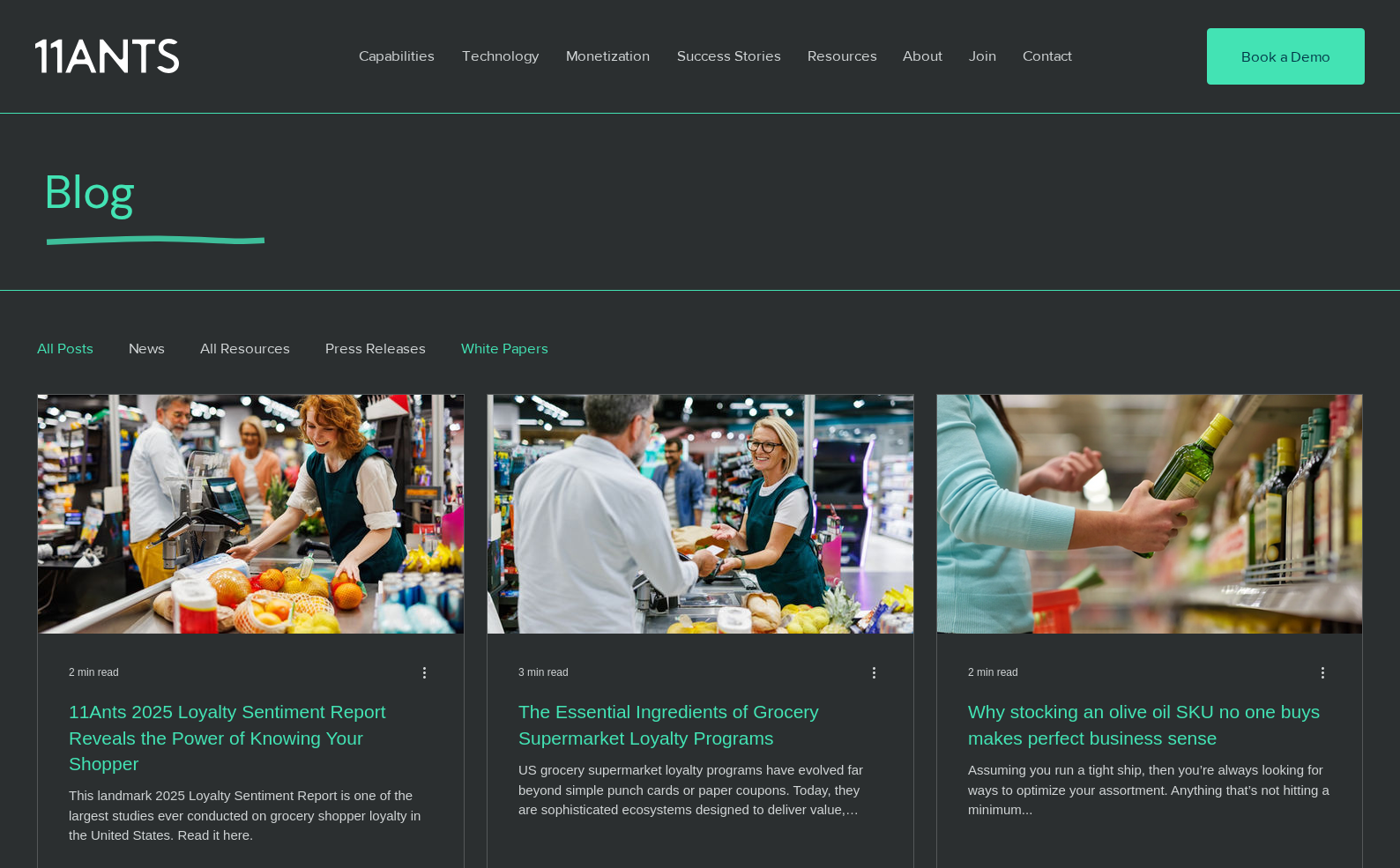 click on "White Papers" at bounding box center [504, 348] 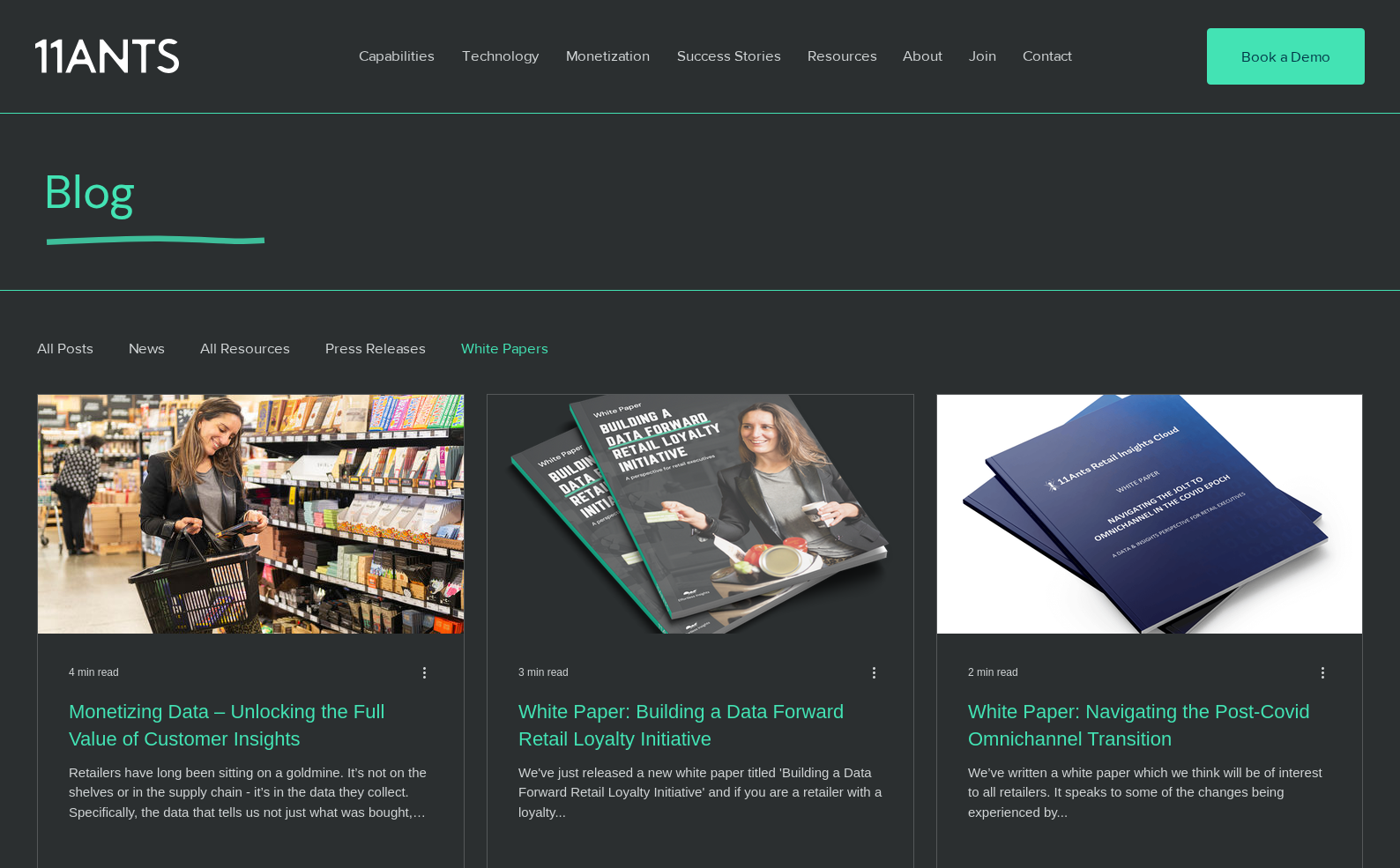 scroll, scrollTop: 47, scrollLeft: 0, axis: vertical 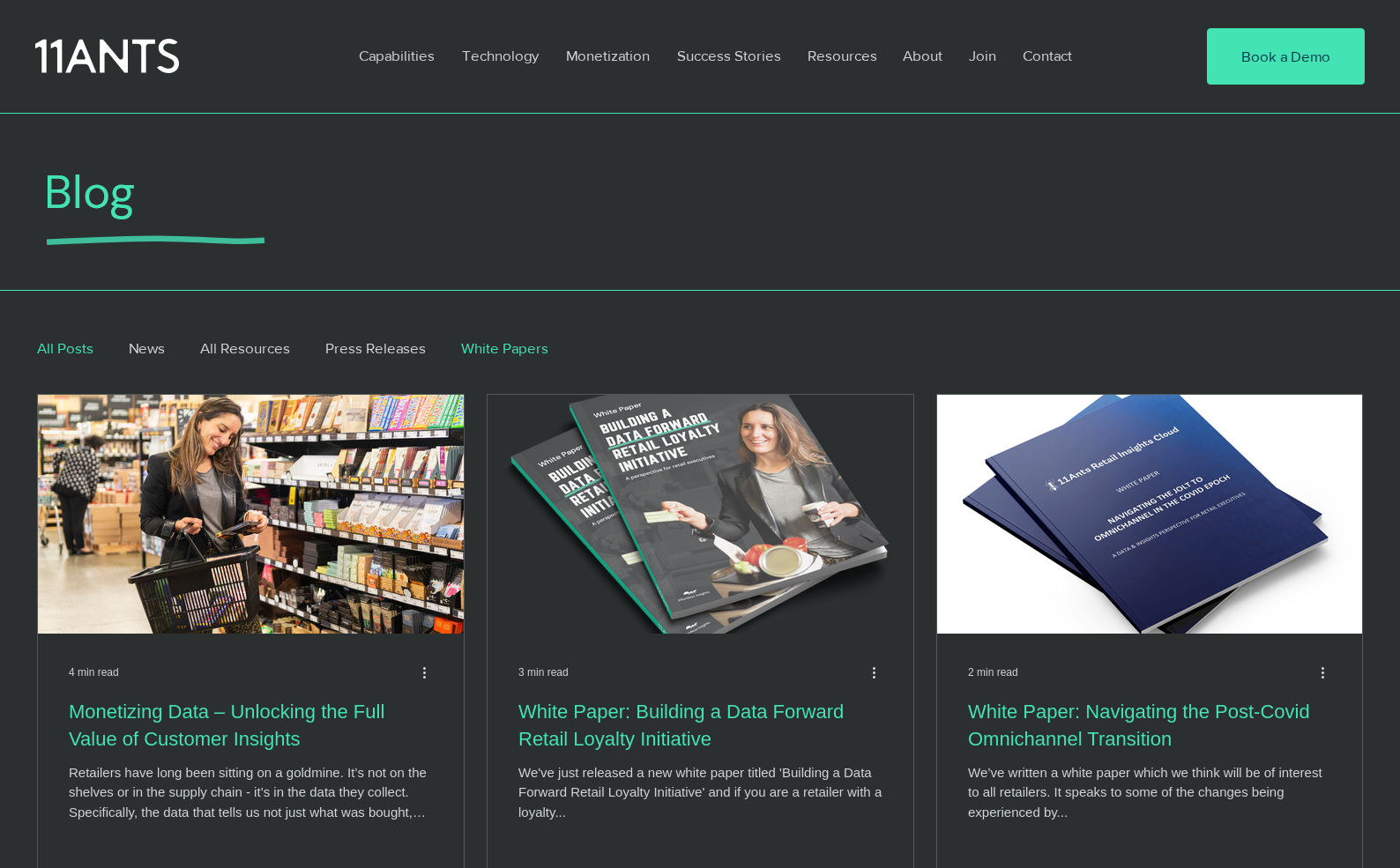 click on "All Posts" at bounding box center (65, 348) 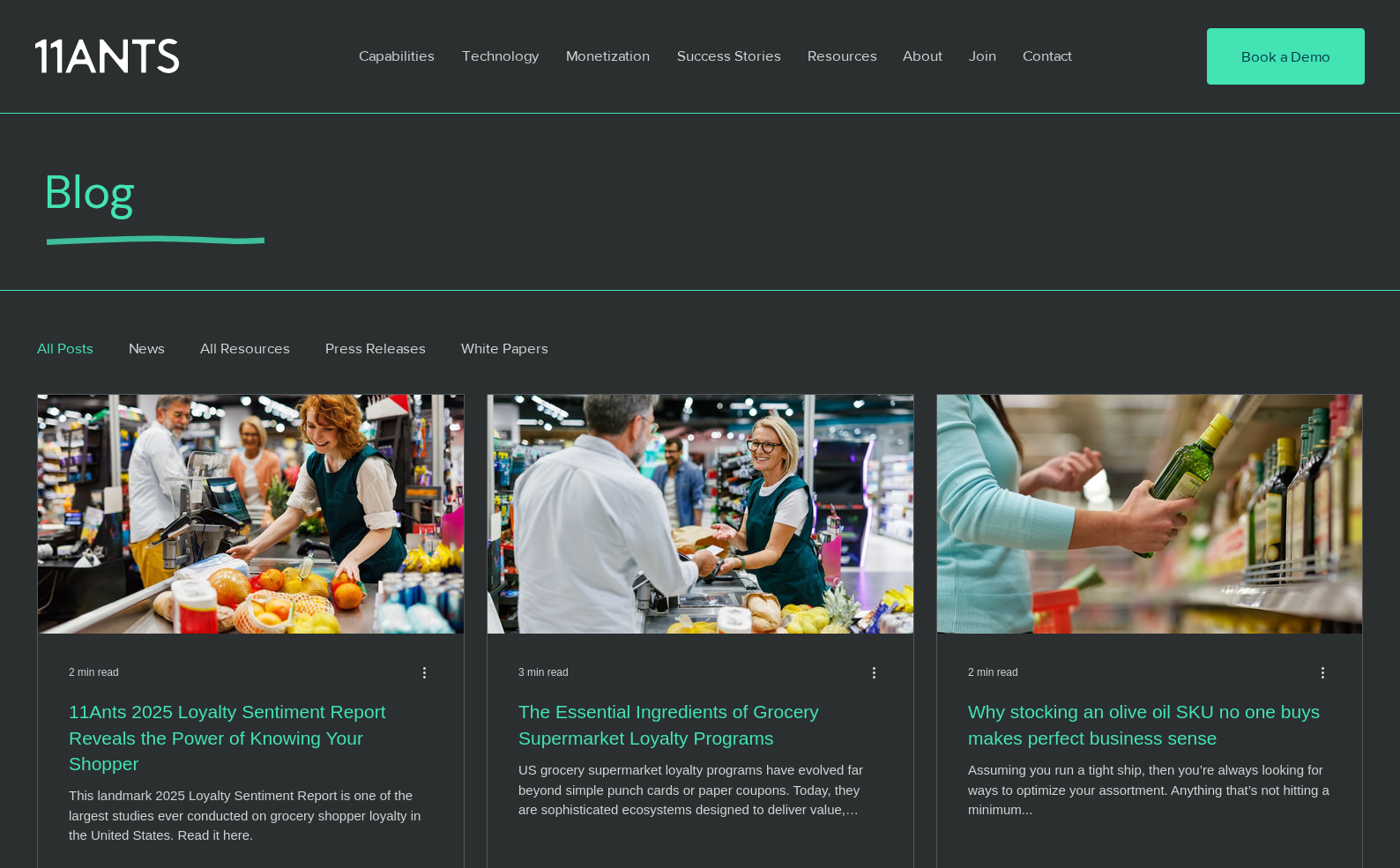 scroll, scrollTop: 0, scrollLeft: 0, axis: both 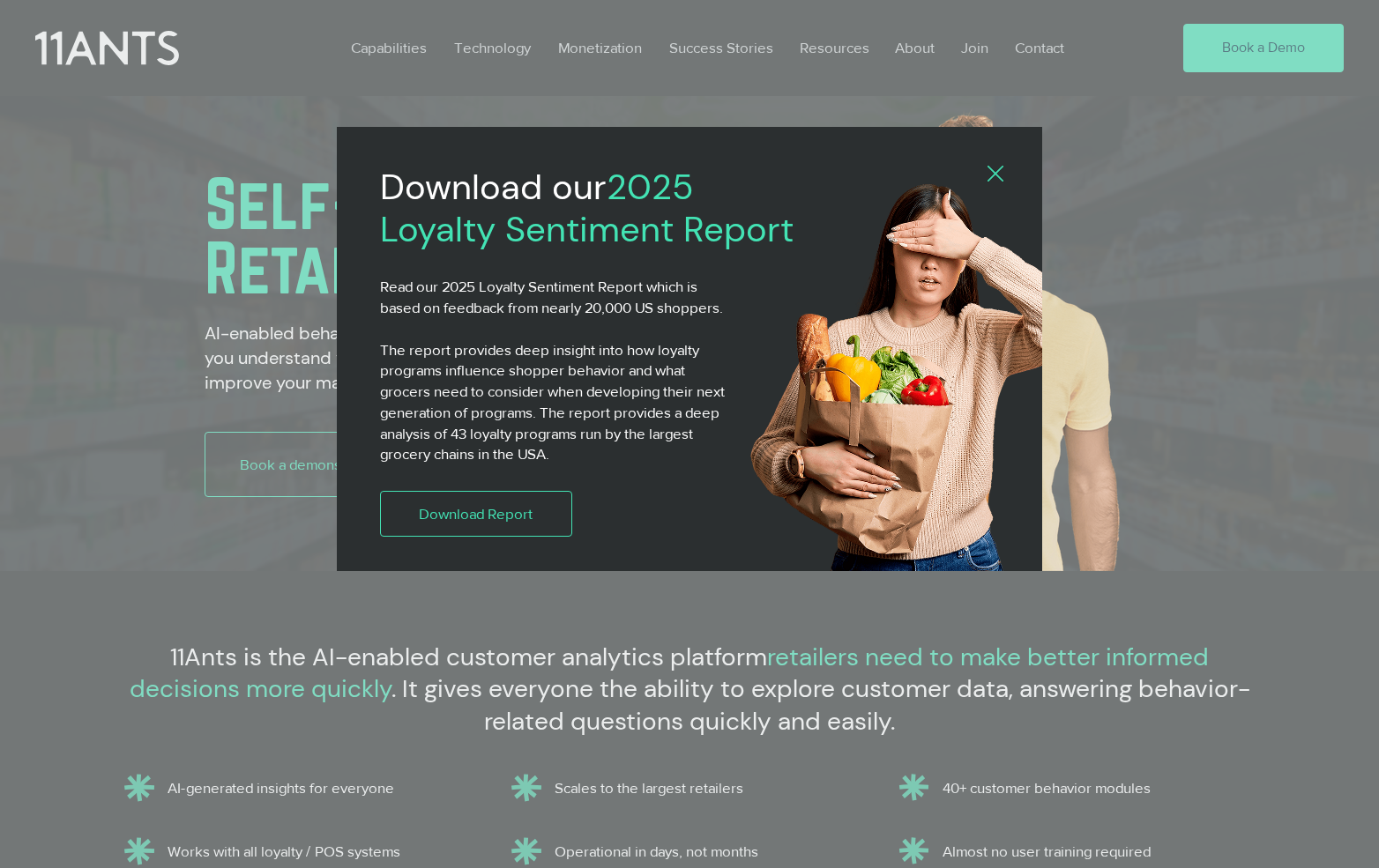 click at bounding box center [690, 434] 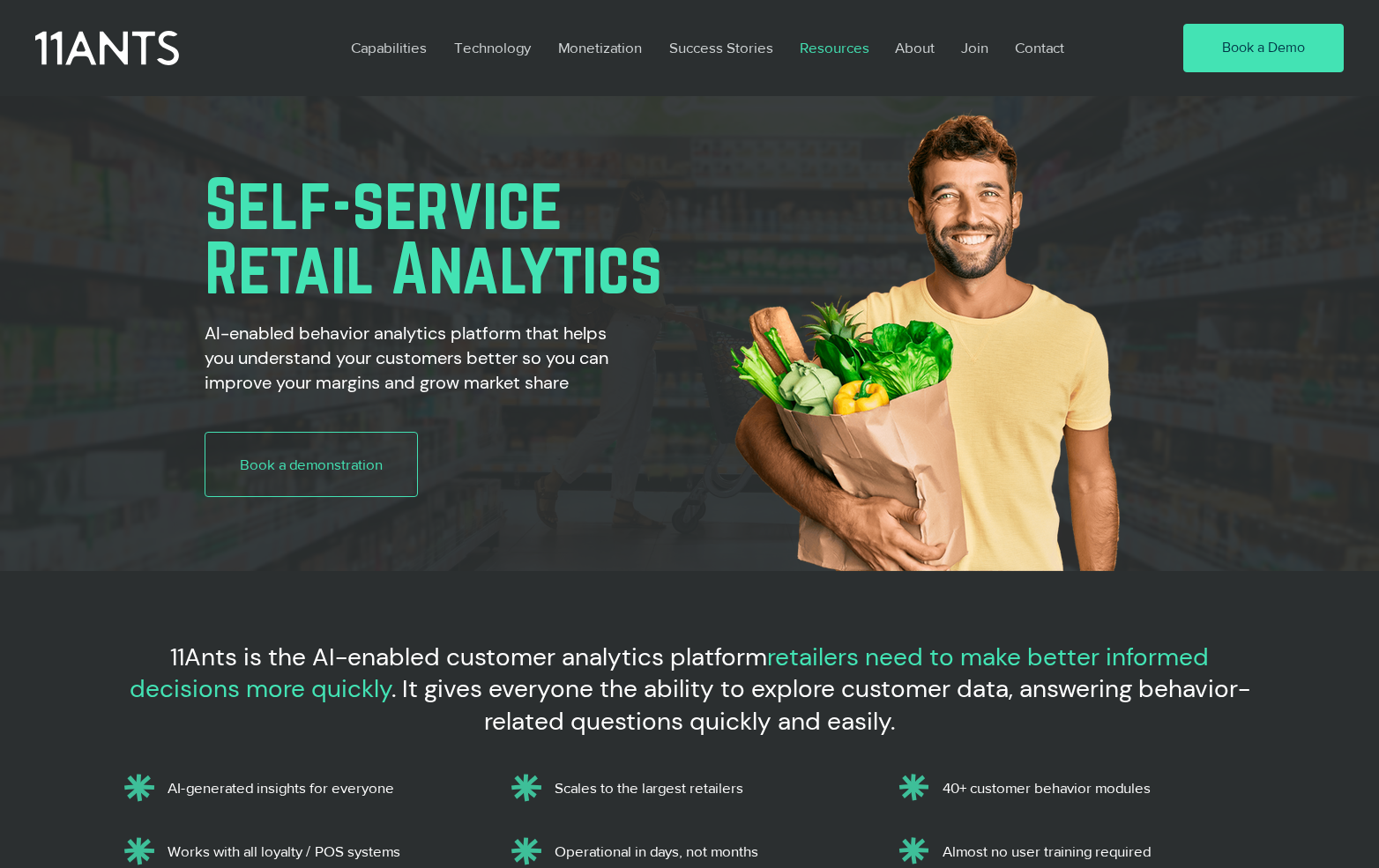click on "Resources" at bounding box center (834, 48) 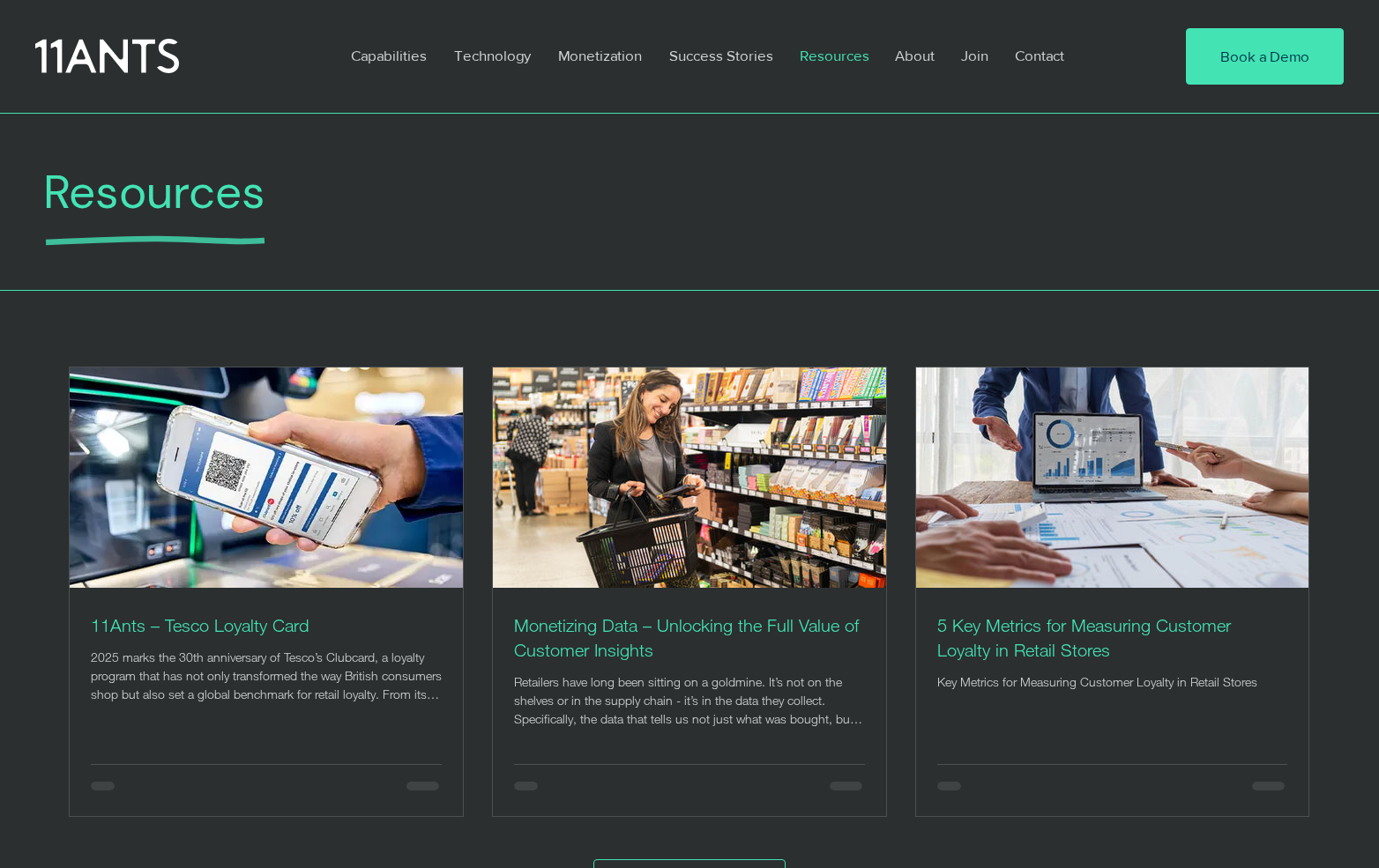 scroll, scrollTop: 598, scrollLeft: 0, axis: vertical 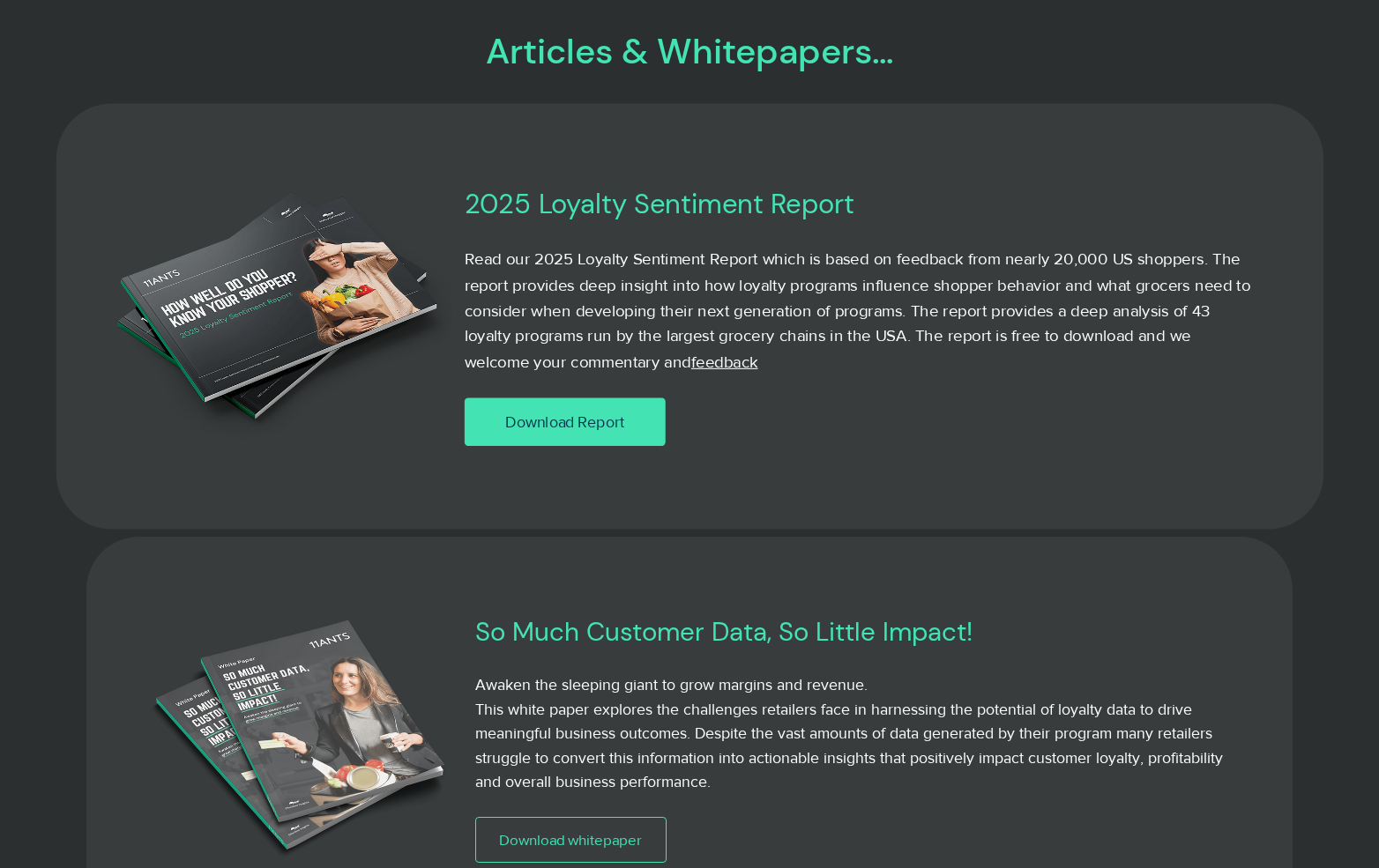 click on "Download Report" at bounding box center (564, 421) 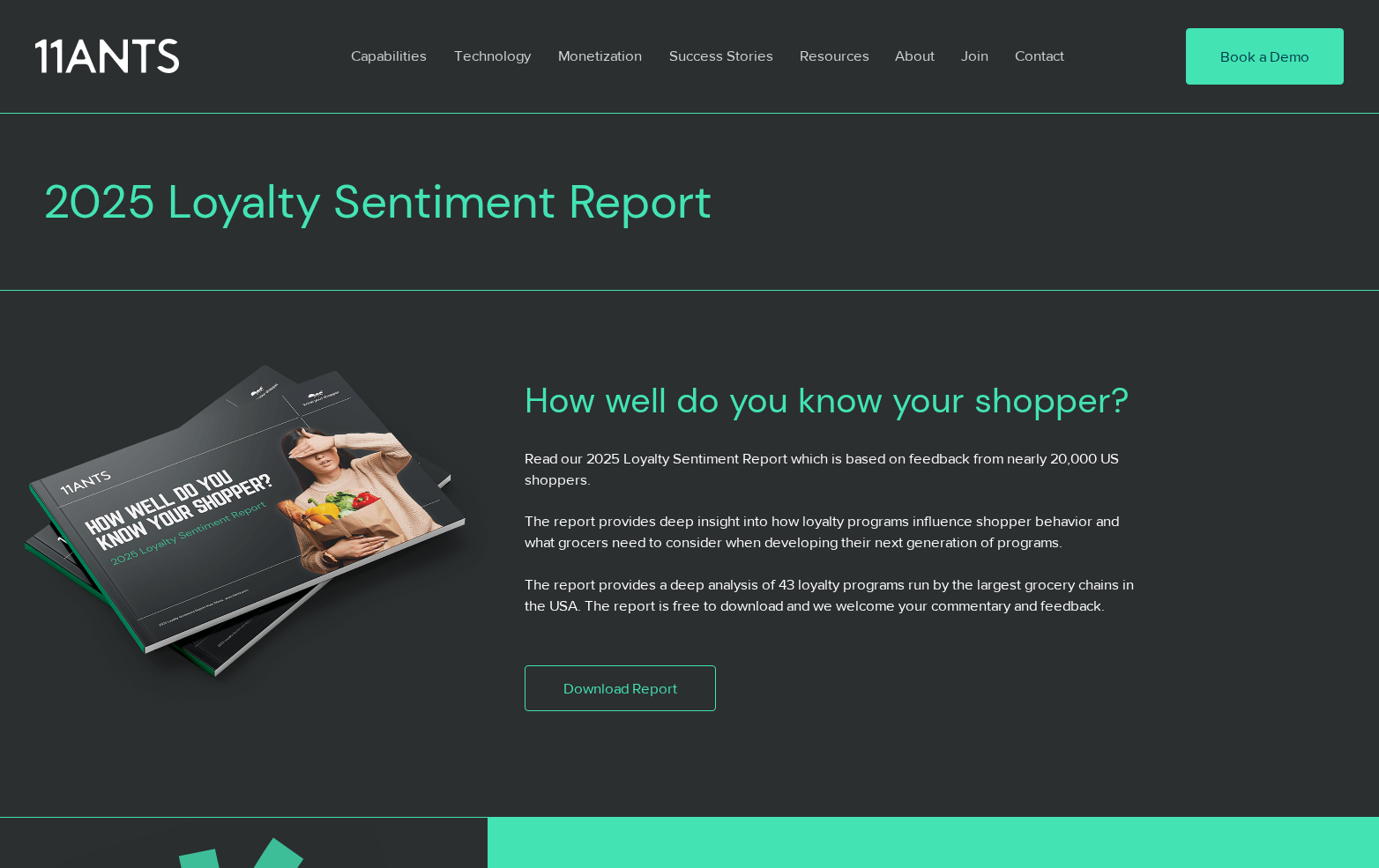 scroll, scrollTop: 0, scrollLeft: 0, axis: both 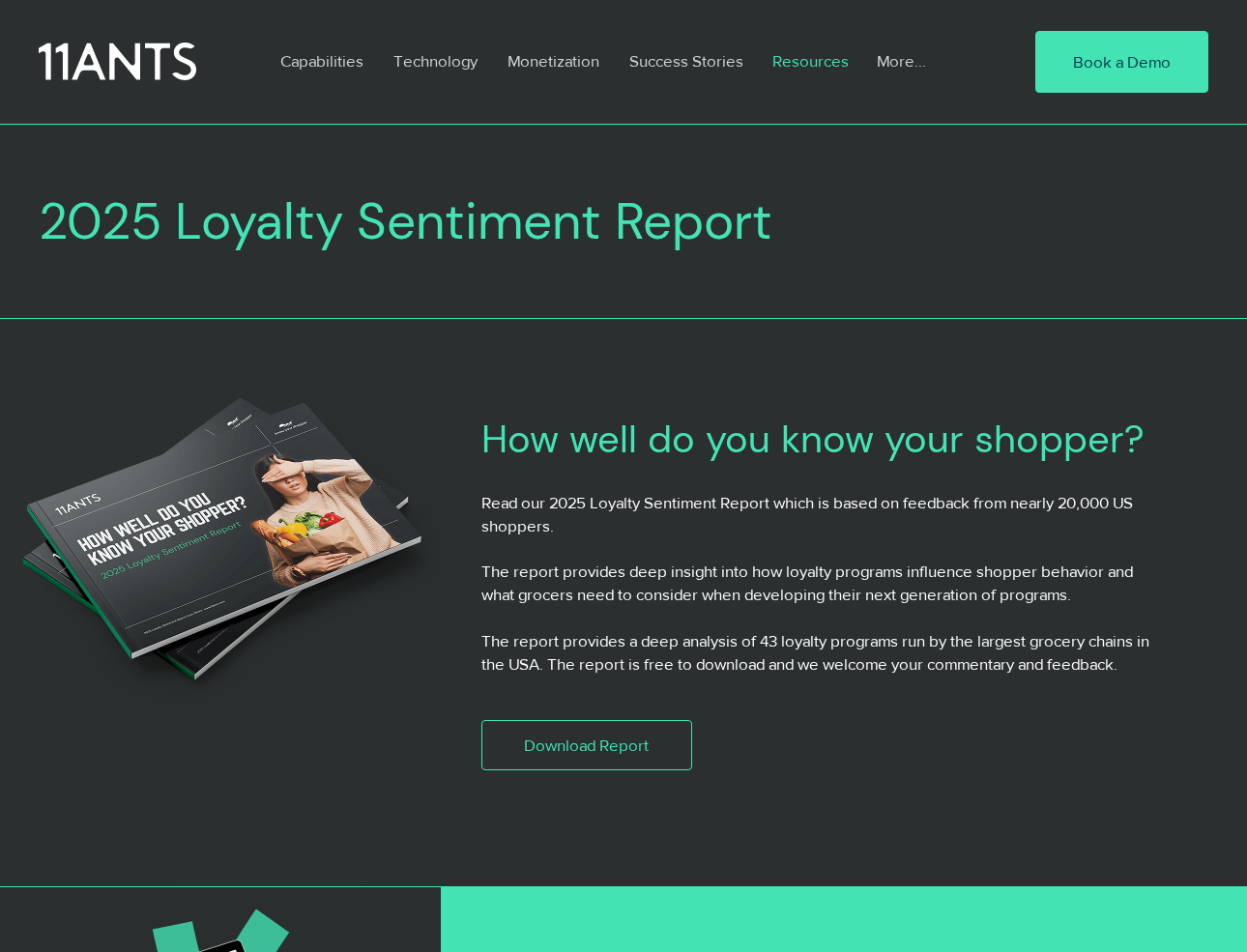 click on "Resources" at bounding box center [810, 61] 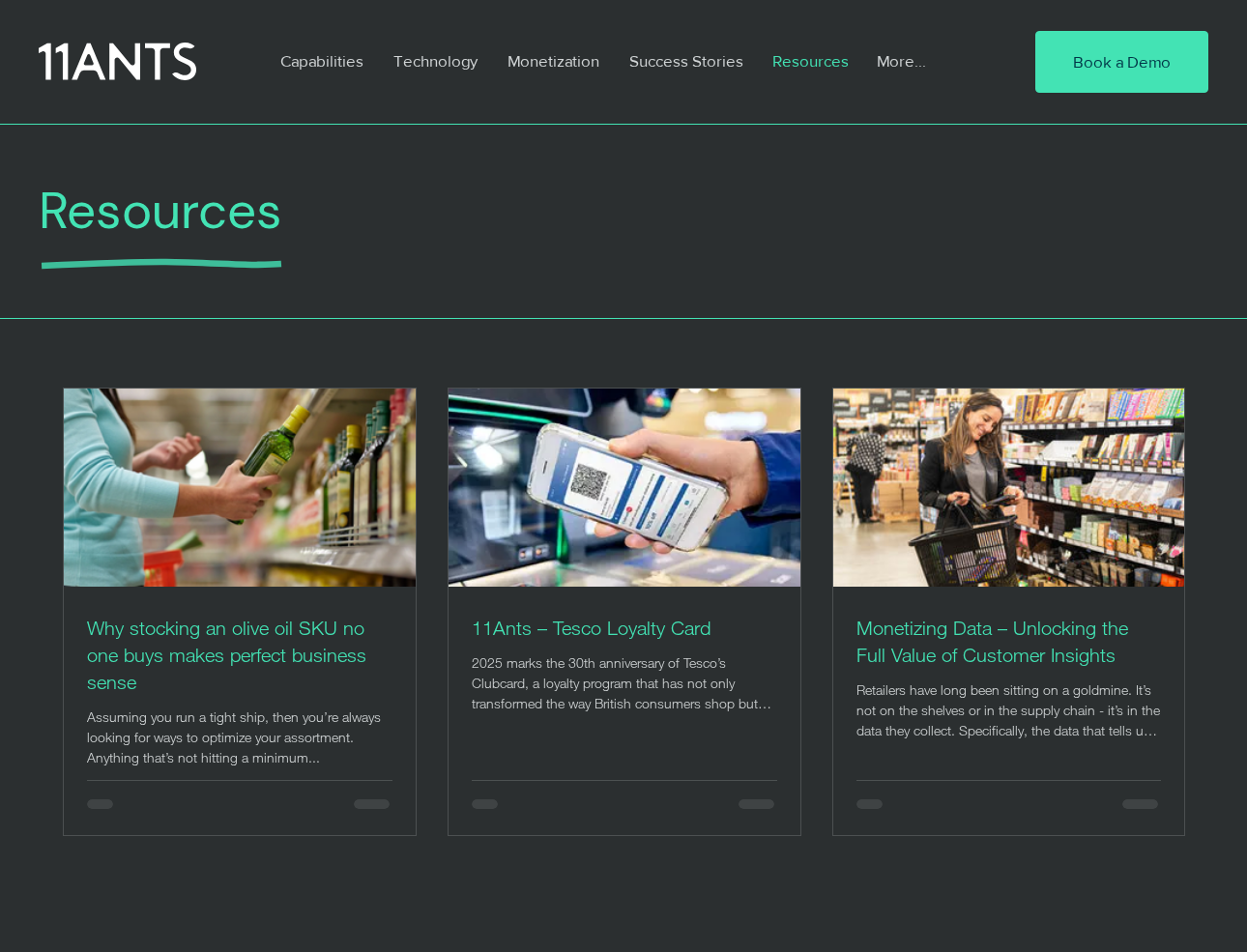scroll, scrollTop: 998, scrollLeft: 0, axis: vertical 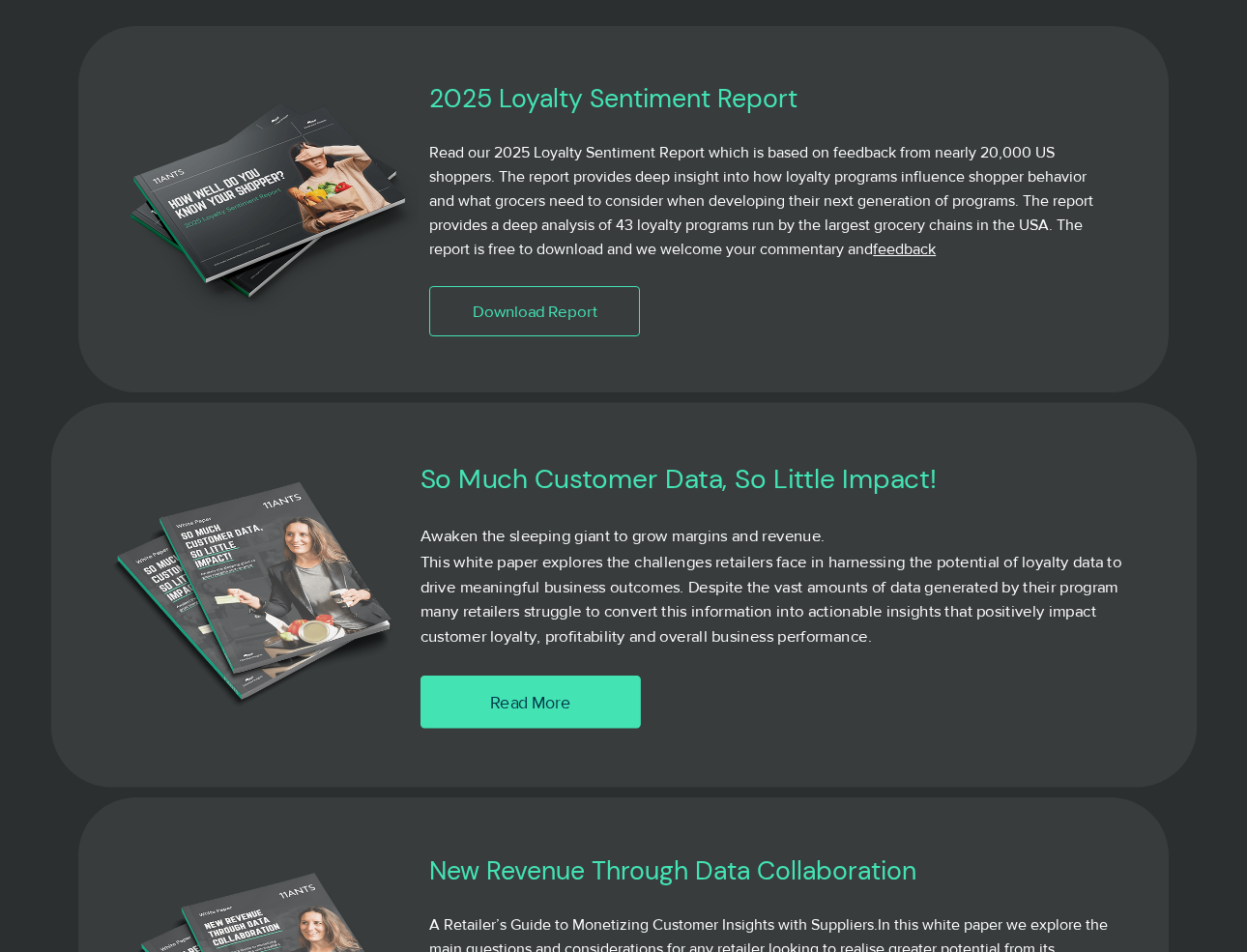 click on "Read More" at bounding box center [530, 702] 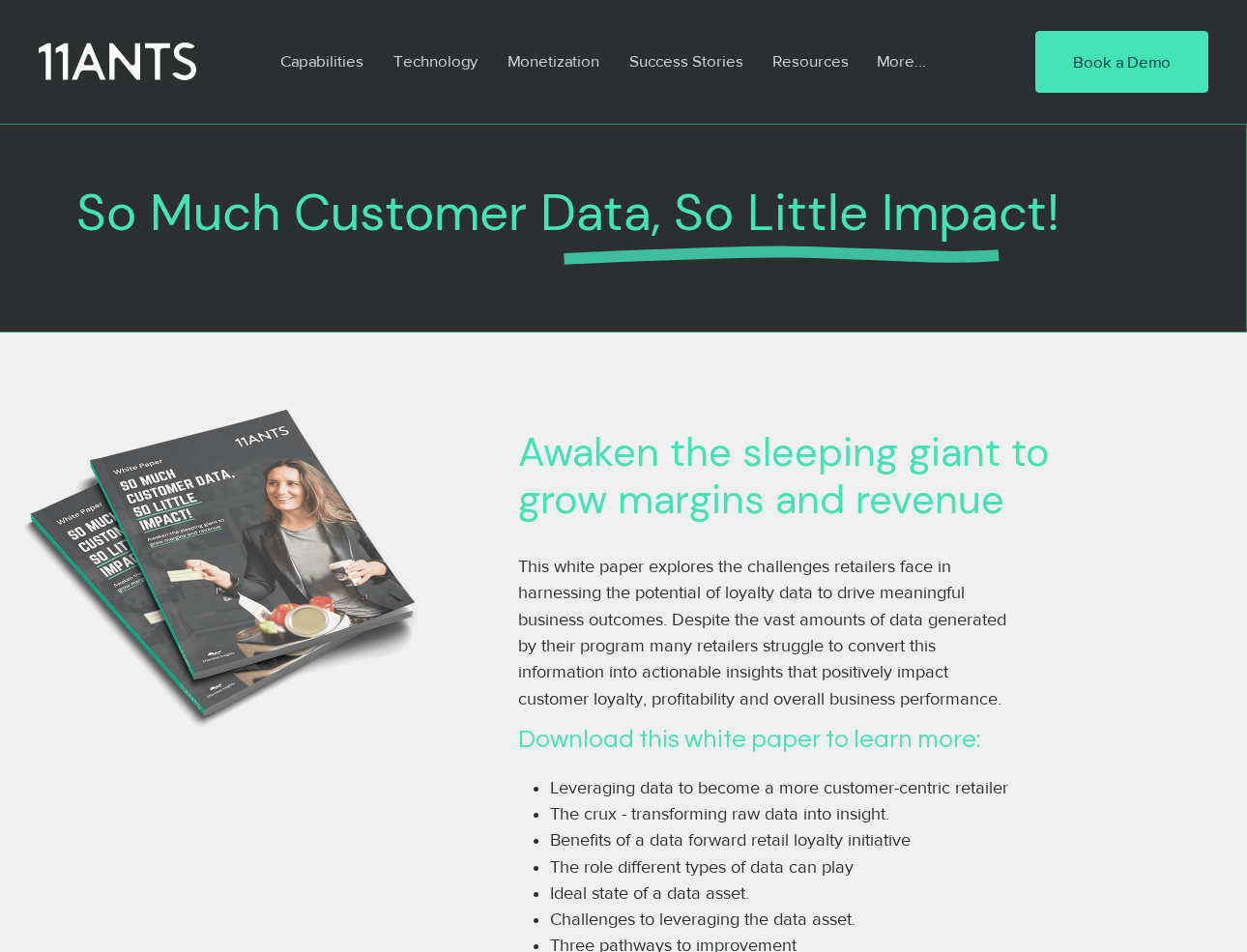 scroll, scrollTop: 0, scrollLeft: 0, axis: both 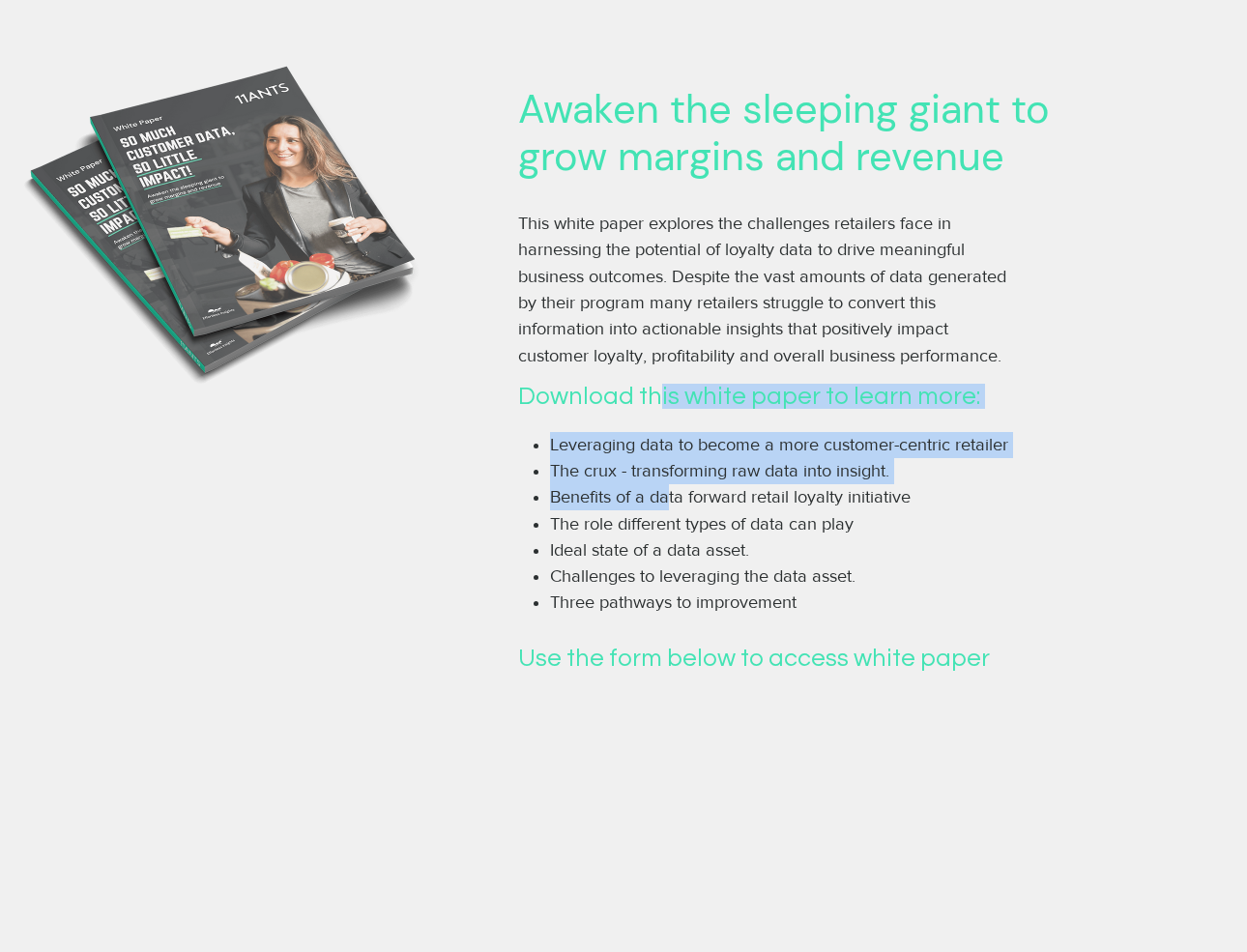 drag, startPoint x: 658, startPoint y: 392, endPoint x: 666, endPoint y: 487, distance: 95.33625 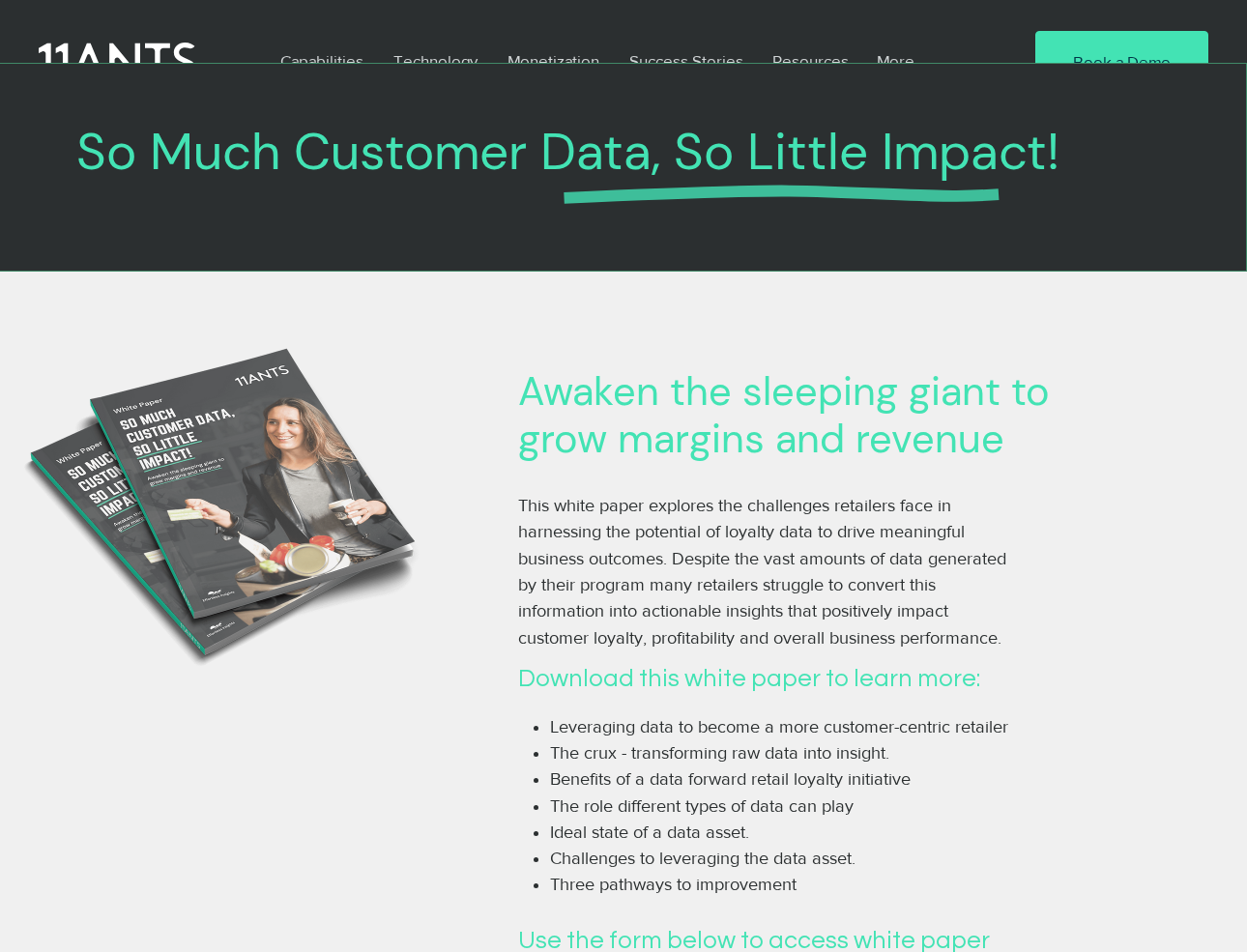 scroll, scrollTop: 0, scrollLeft: 0, axis: both 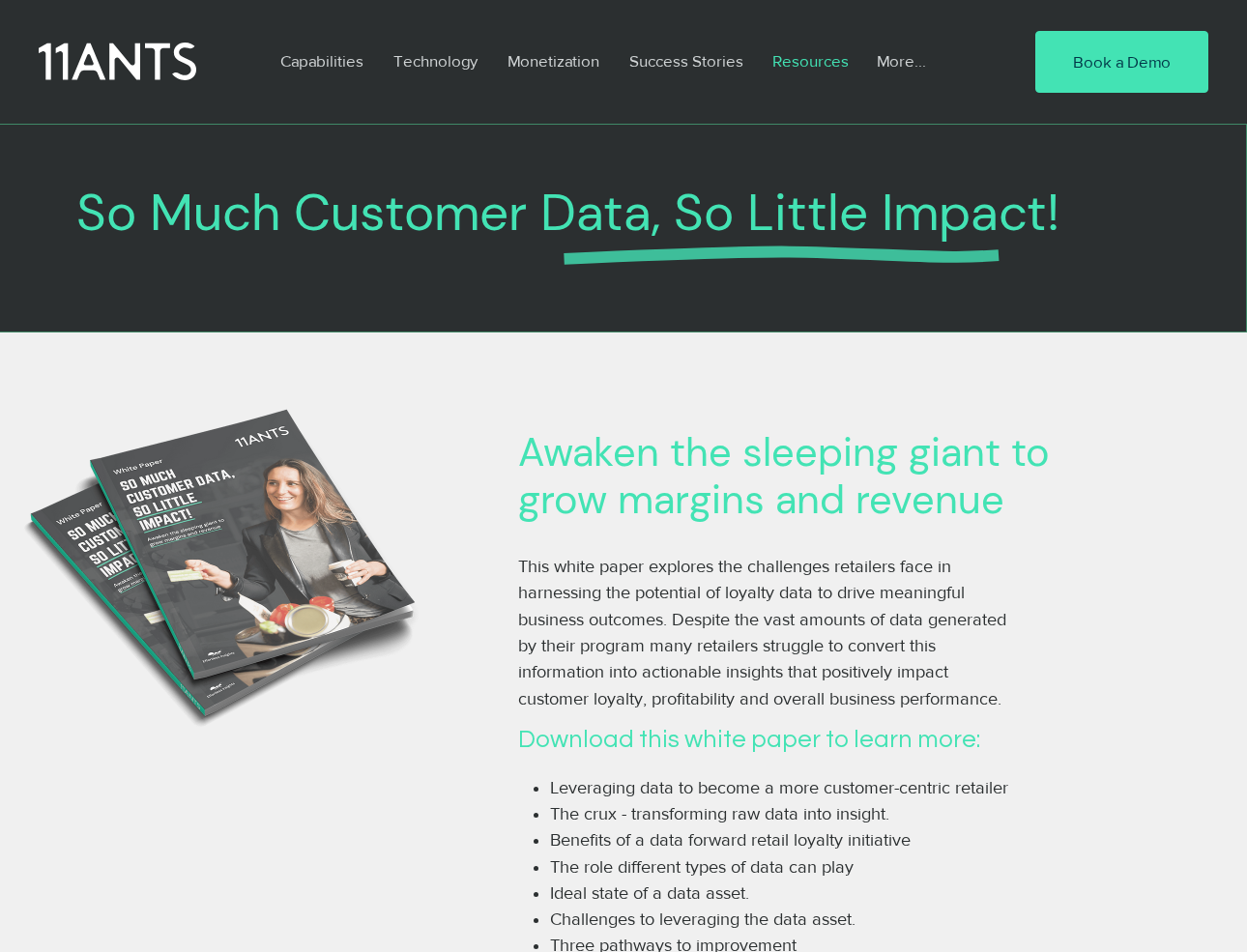 click on "Resources" at bounding box center [810, 61] 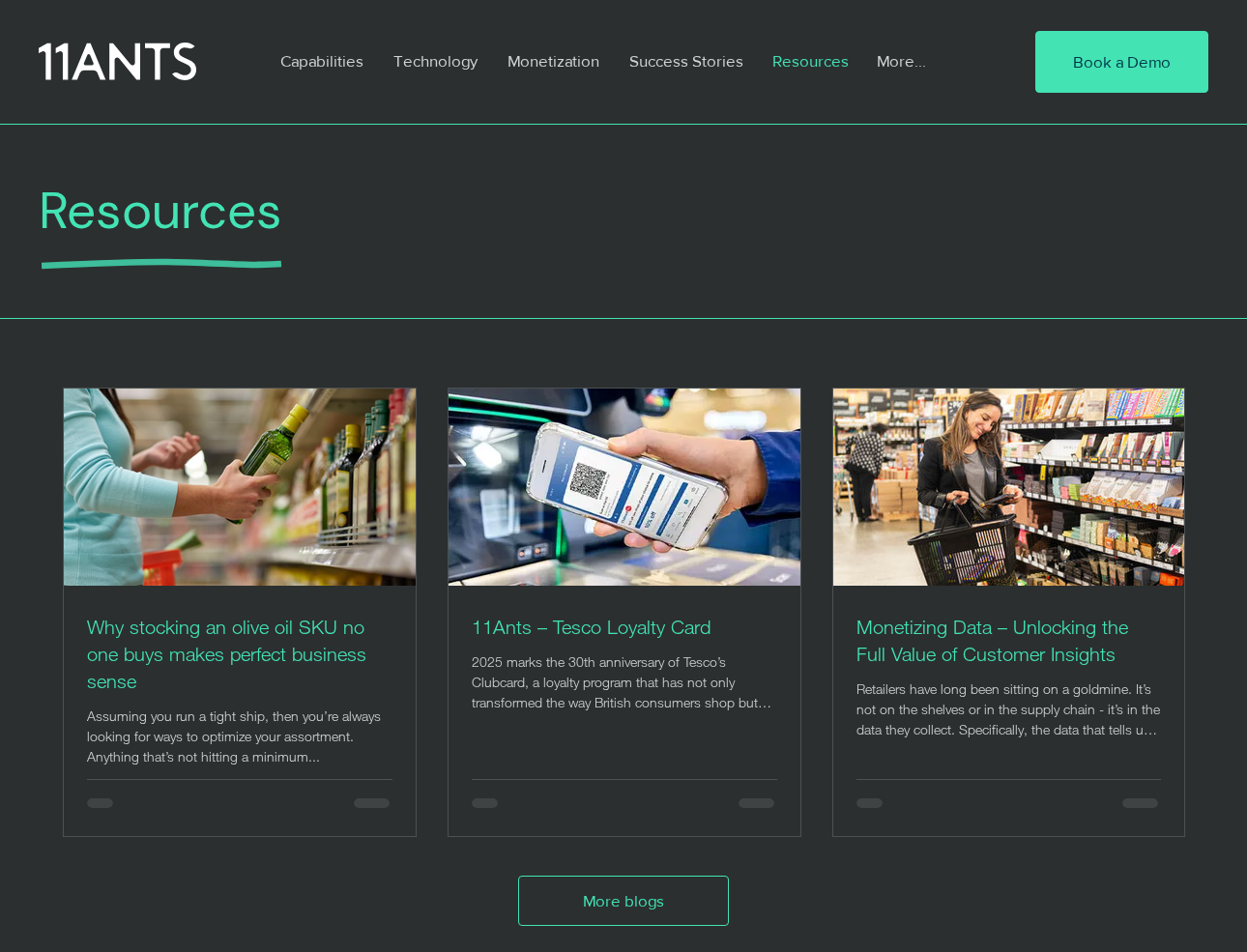 scroll, scrollTop: 745, scrollLeft: 0, axis: vertical 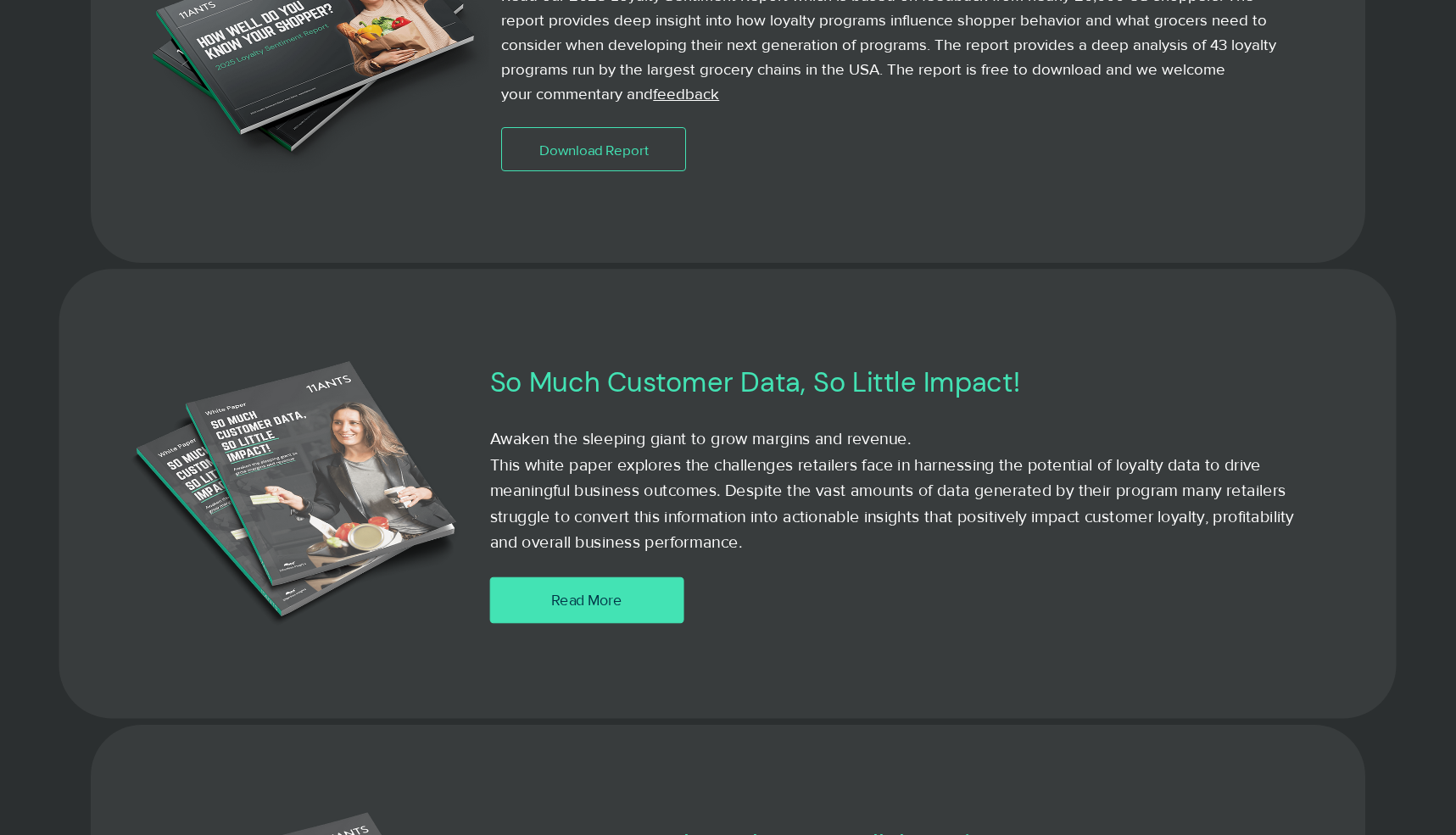 click on "Read More" at bounding box center [587, 599] 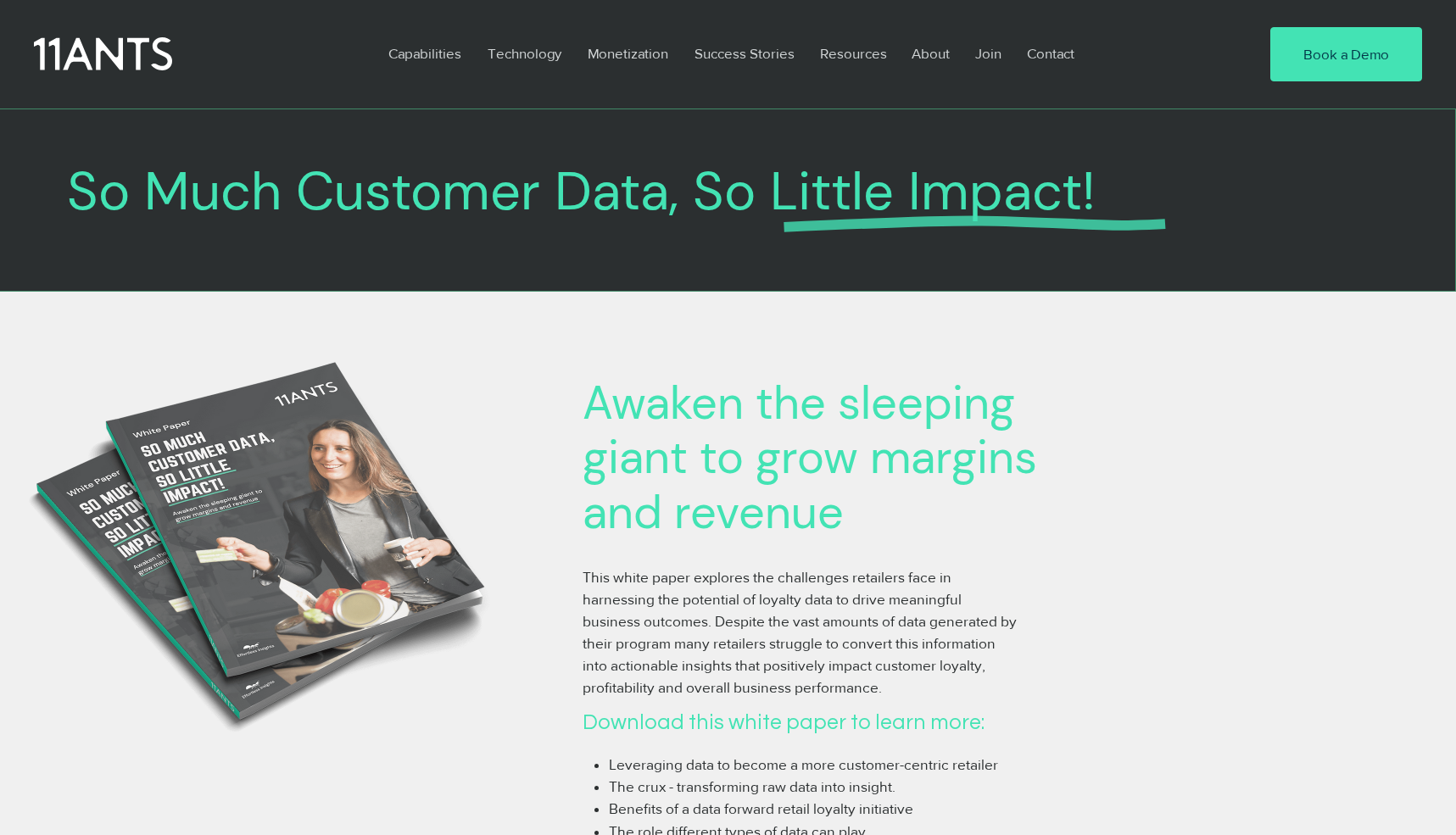 scroll, scrollTop: 0, scrollLeft: 0, axis: both 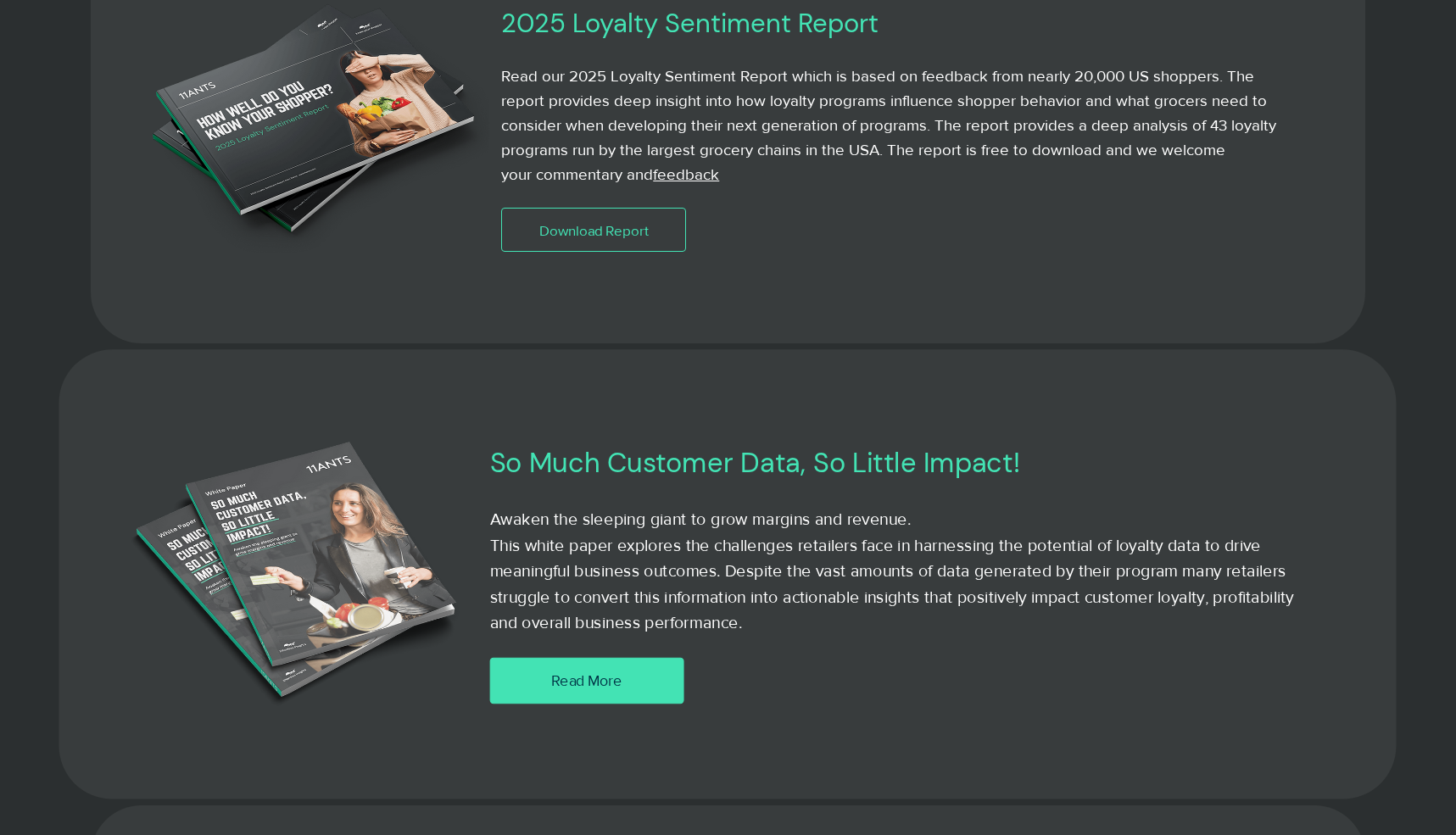 click on "Read More" at bounding box center [587, 680] 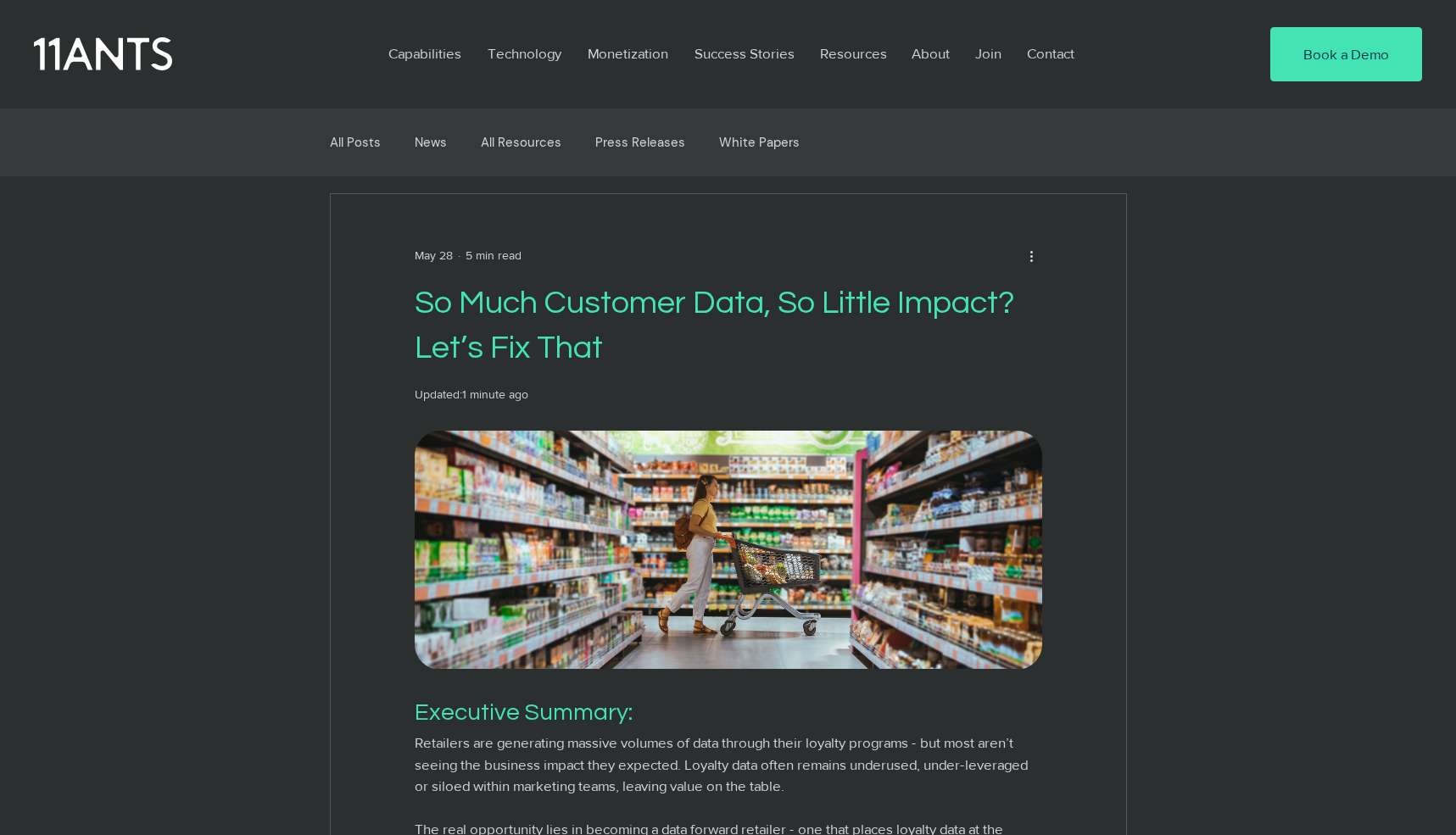 scroll, scrollTop: 0, scrollLeft: 0, axis: both 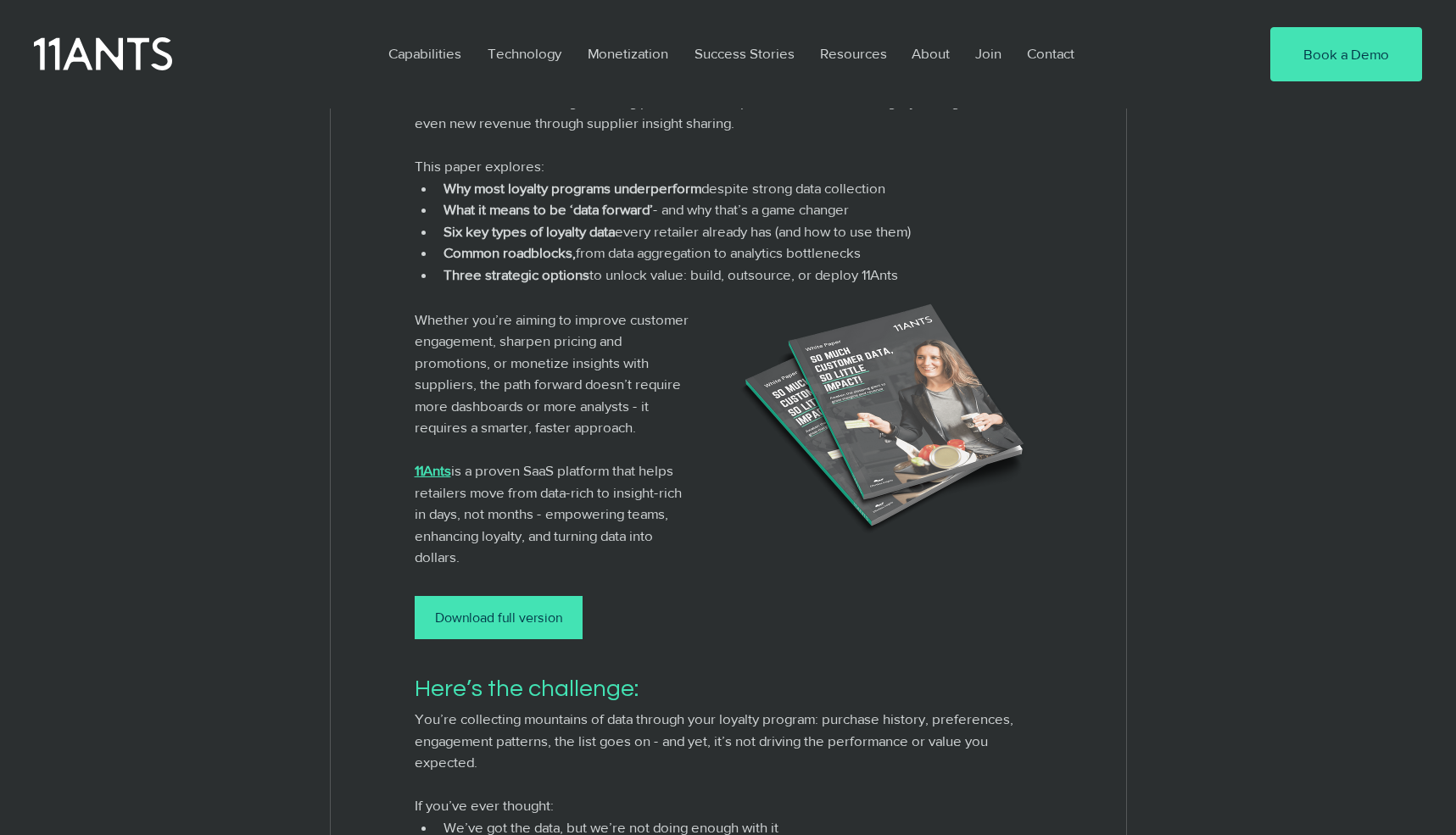 click on "Download full version" at bounding box center [499, 617] 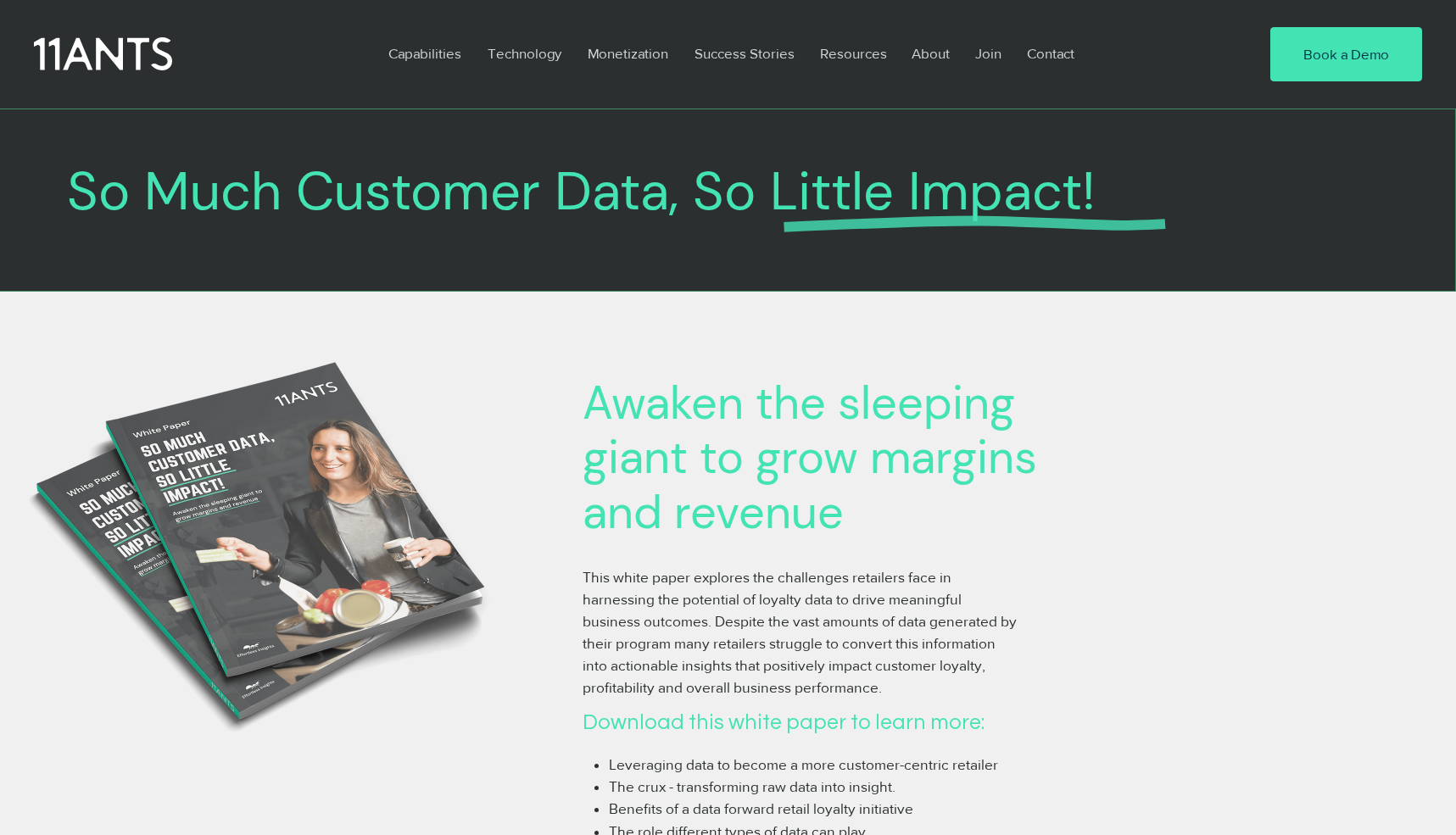 scroll, scrollTop: 0, scrollLeft: 0, axis: both 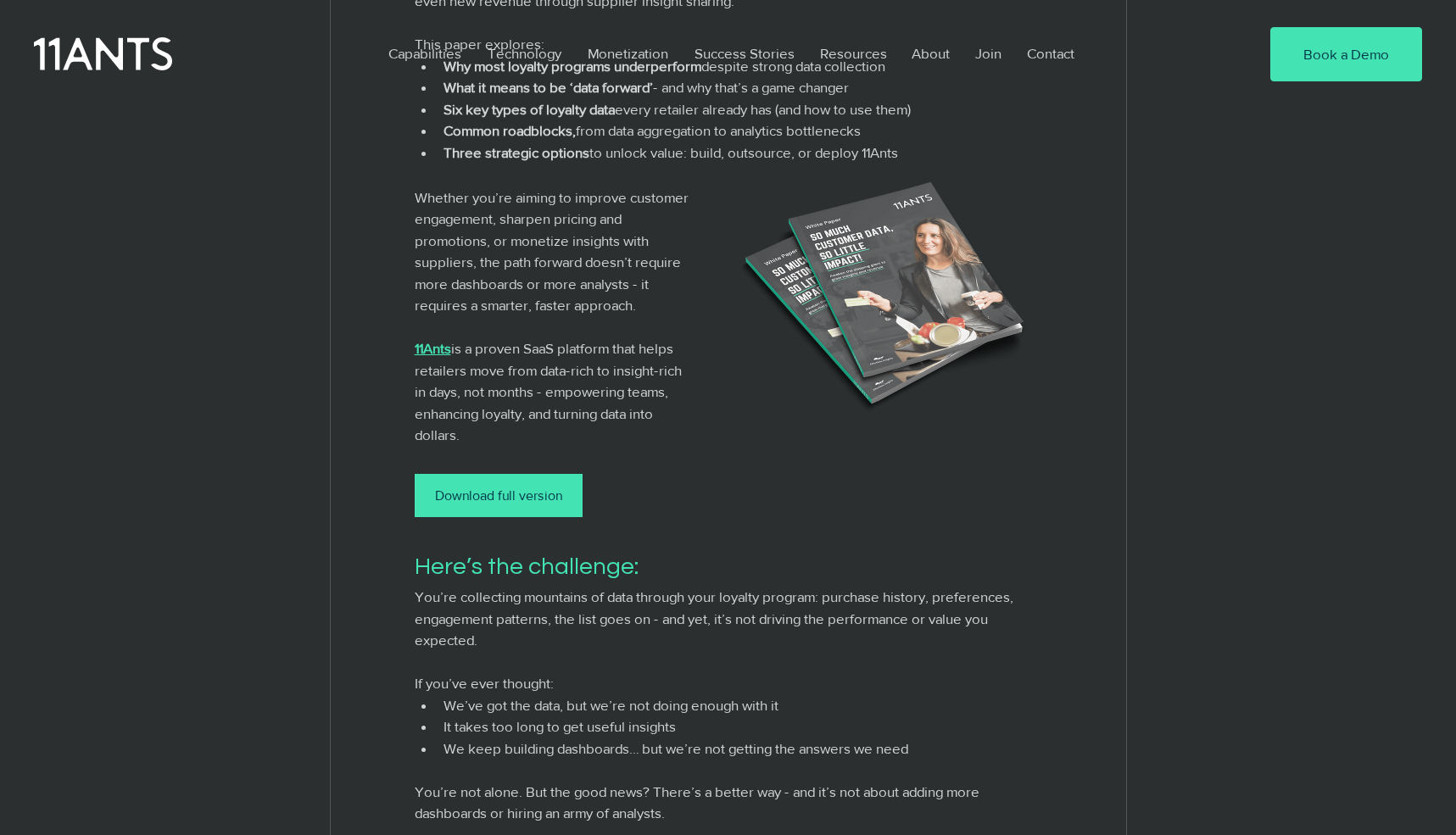 click on "Download full version" at bounding box center (499, 495) 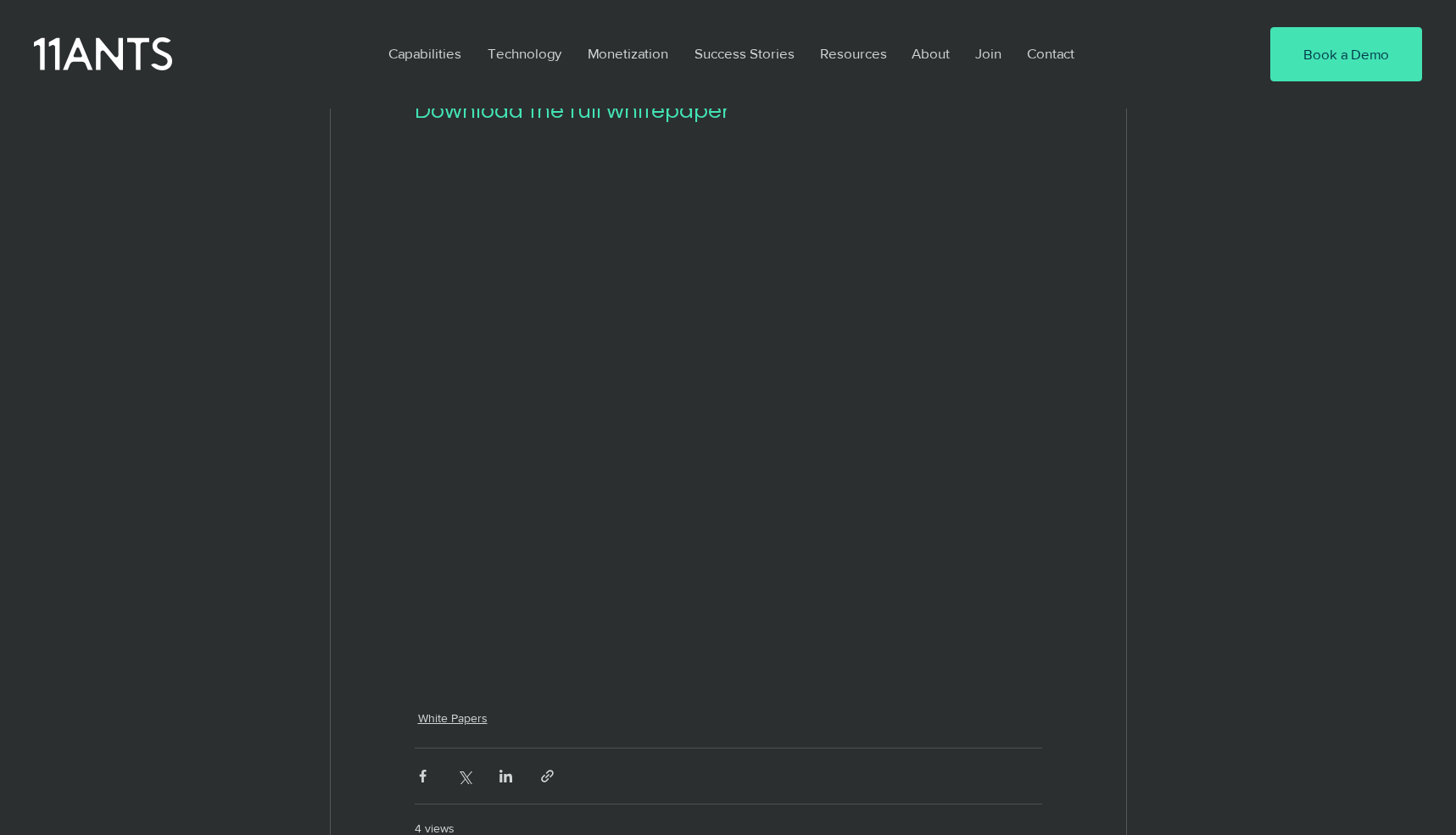 scroll, scrollTop: 4686, scrollLeft: 0, axis: vertical 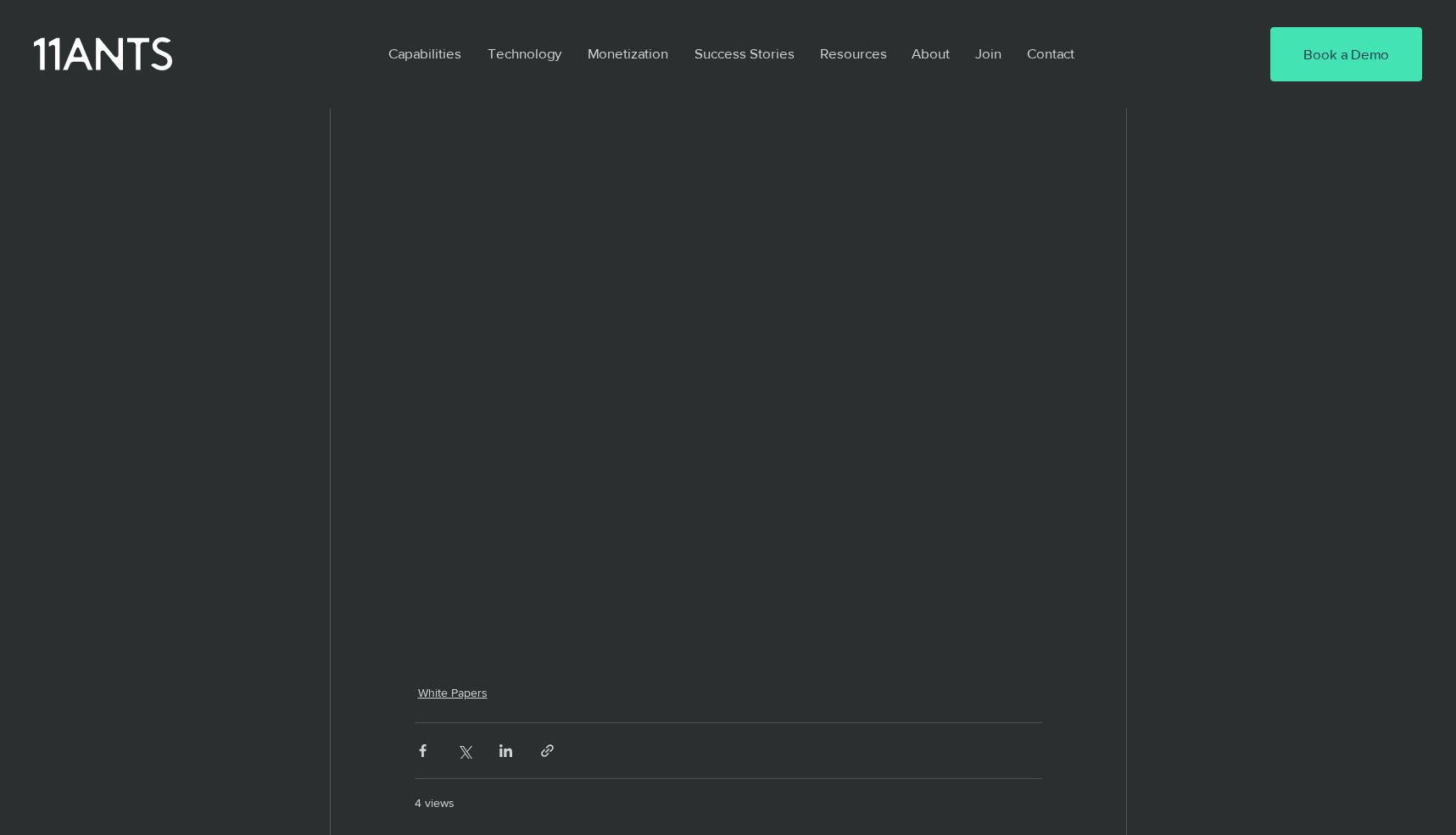 click on "All Posts News All Resources Press Releases White Papers So Much Customer Data, So Little Impact? Let’s Fix That Tom Fuyala May 28 5 min read Updated:  a few seconds ago Executive Summary:  Retailers are generating massive volumes of data through their loyalty programs - but most aren’t seeing the business impact they expected. Loyalty data often remains underused, under-leveraged or siloed within marketing teams, leaving value on the table. The real opportunity lies in becoming a data forward retailer - one that places loyalty data at the center of decision-making, enabling personalized experiences, smarter category management, and even new revenue through supplier insight sharing. This paper explores: Why most loyalty programs underperform  despite strong data collection What it means to be ‘data forward’   - and why that’s a game changer Six key types of loyalty data  every retailer already has (and how to use them) Common roadblocks,  from data aggregation to analytics bottlenecks 11Ants" at bounding box center [728, -1692] 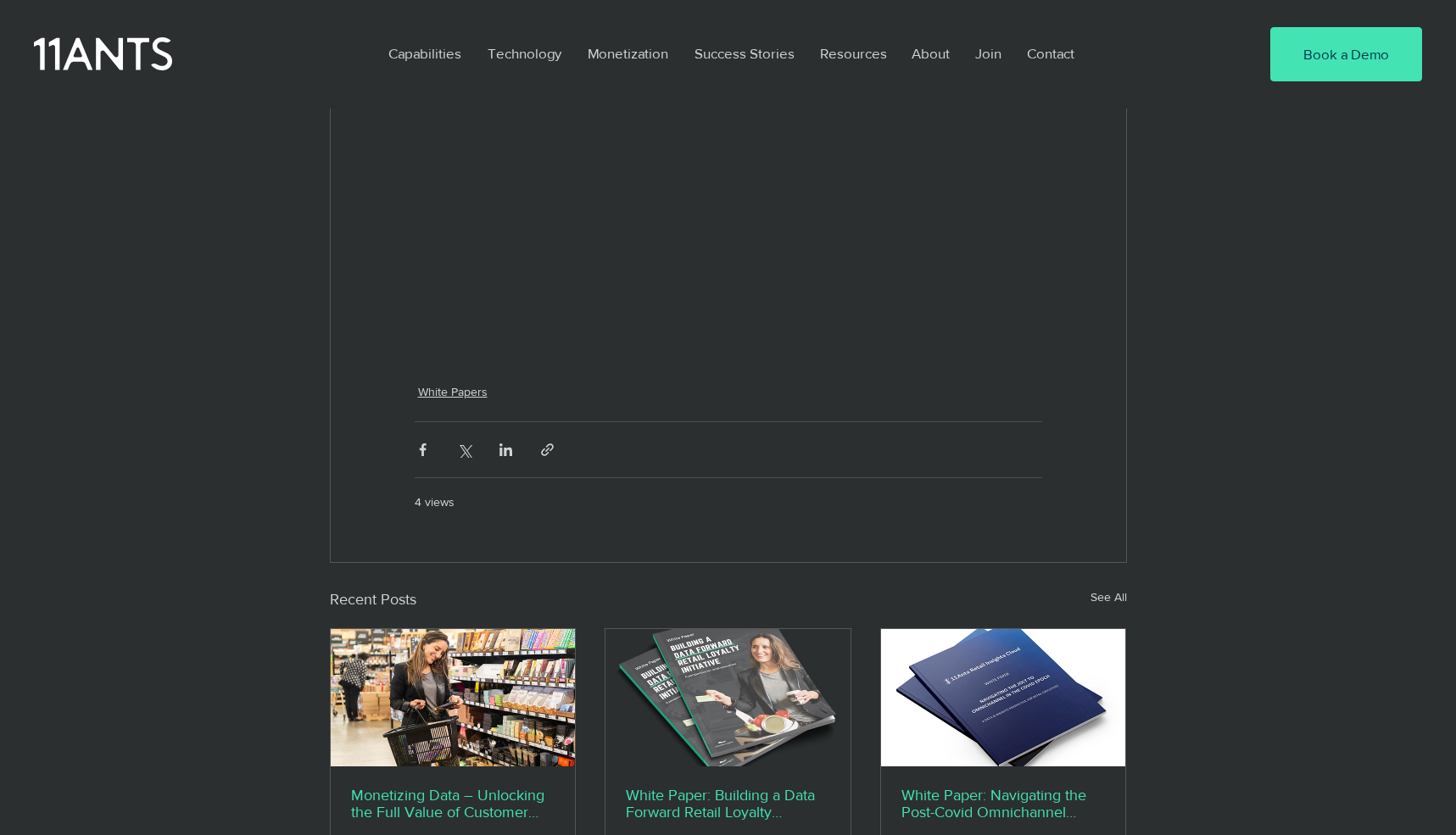 scroll, scrollTop: 4999, scrollLeft: 0, axis: vertical 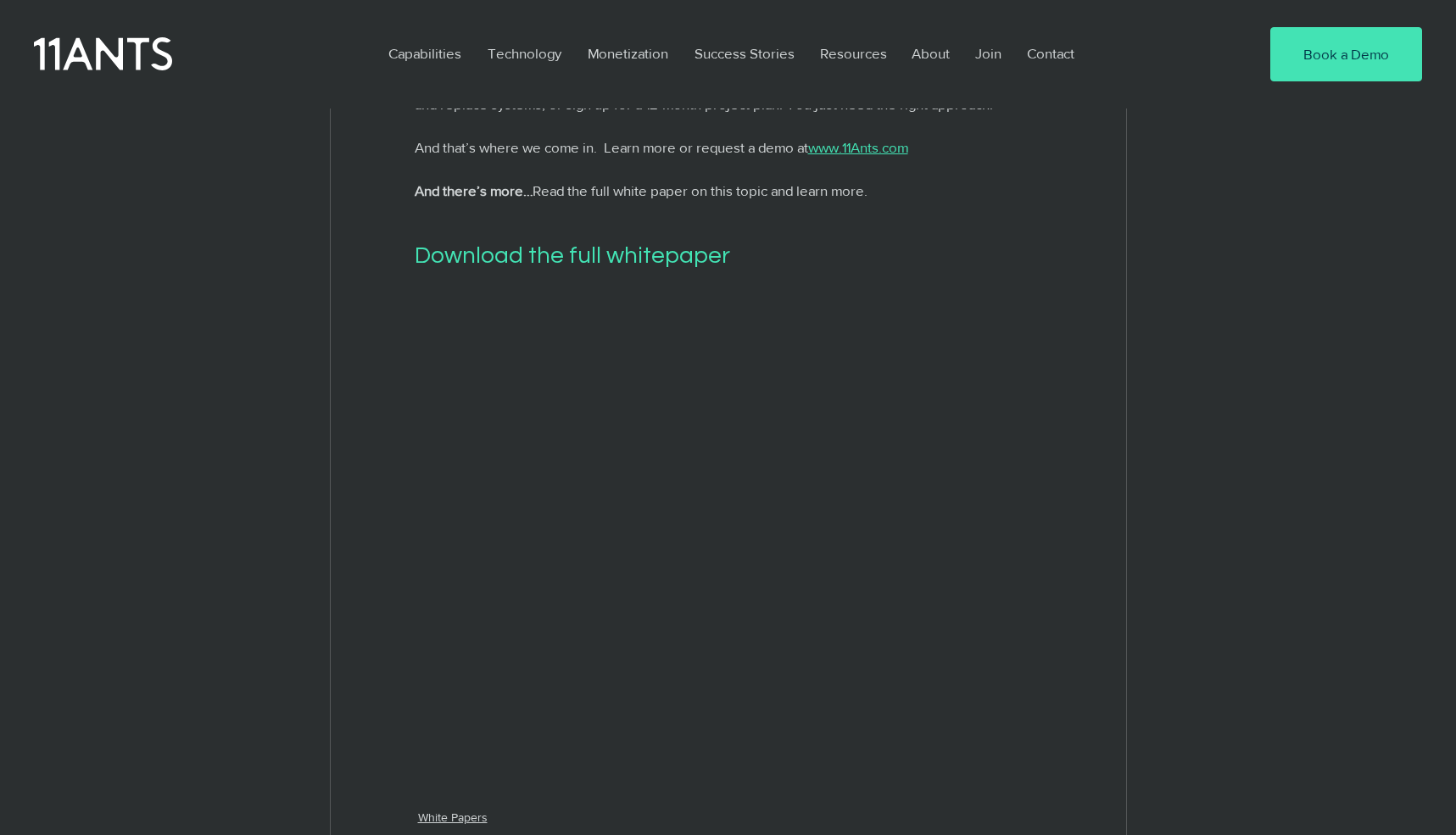 click on "All Posts News All Resources Press Releases White Papers So Much Customer Data, So Little Impact? Let’s Fix That [FIRST] [LAST] May 28 5 min read Updated:  3 minutes ago Executive Summary:  Retailers are generating massive volumes of data through their loyalty programs - but most aren’t seeing the business impact they expected. Loyalty data often remains underused, under-leveraged or siloed within marketing teams, leaving value on the table. The real opportunity lies in becoming a data forward retailer - one that places loyalty data at the center of decision-making, enabling personalized experiences, smarter category management, and even new revenue through supplier insight sharing. This paper explores: Why most loyalty programs underperform  despite strong data collection What it means to be ‘data forward’   - and why that’s a game changer Six key types of loyalty data  every retailer already has (and how to use them) Common roadblocks,  from data aggregation to analytics bottlenecks 11Ants
5" at bounding box center (728, -1545) 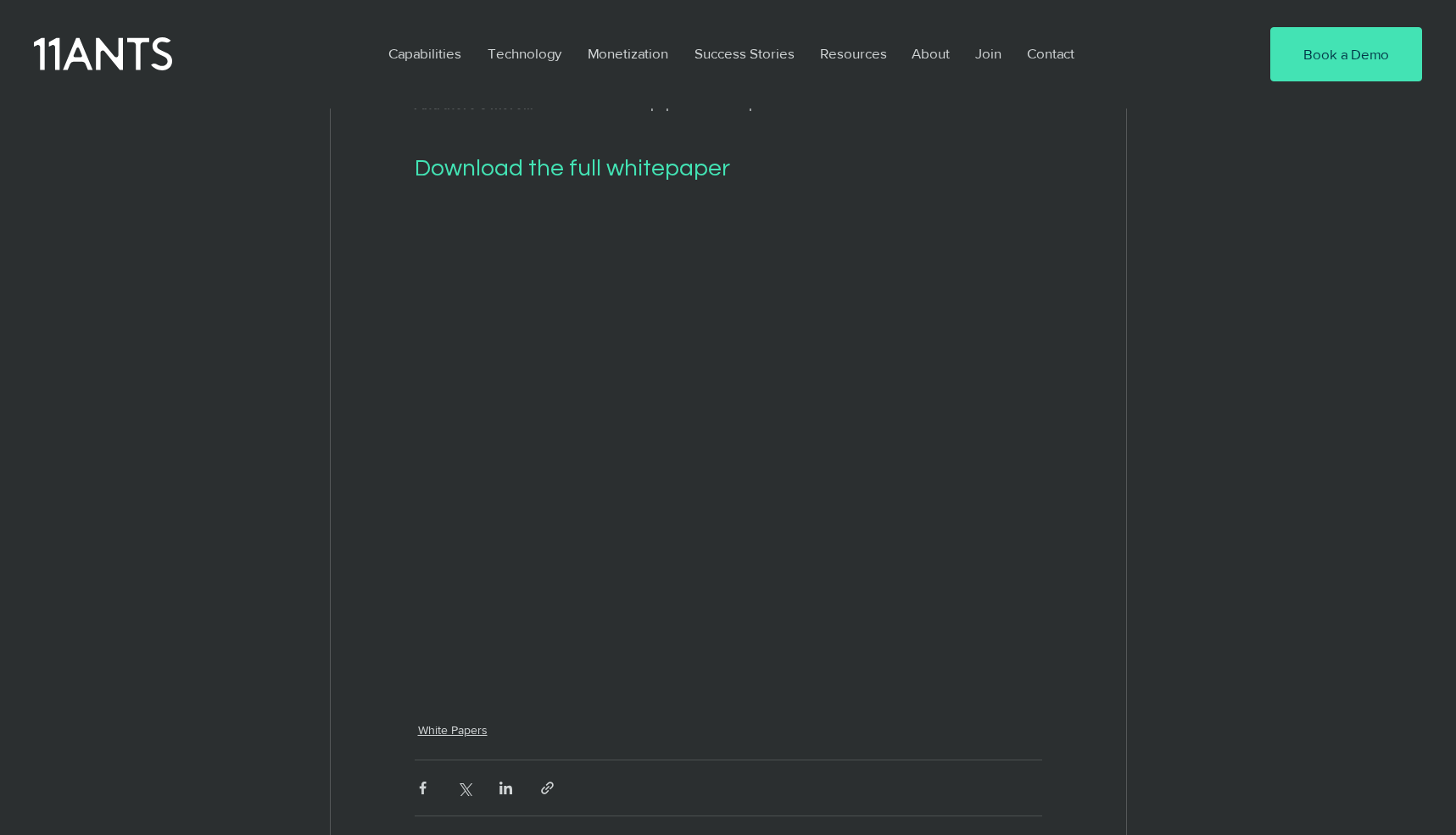 scroll, scrollTop: 4601, scrollLeft: 0, axis: vertical 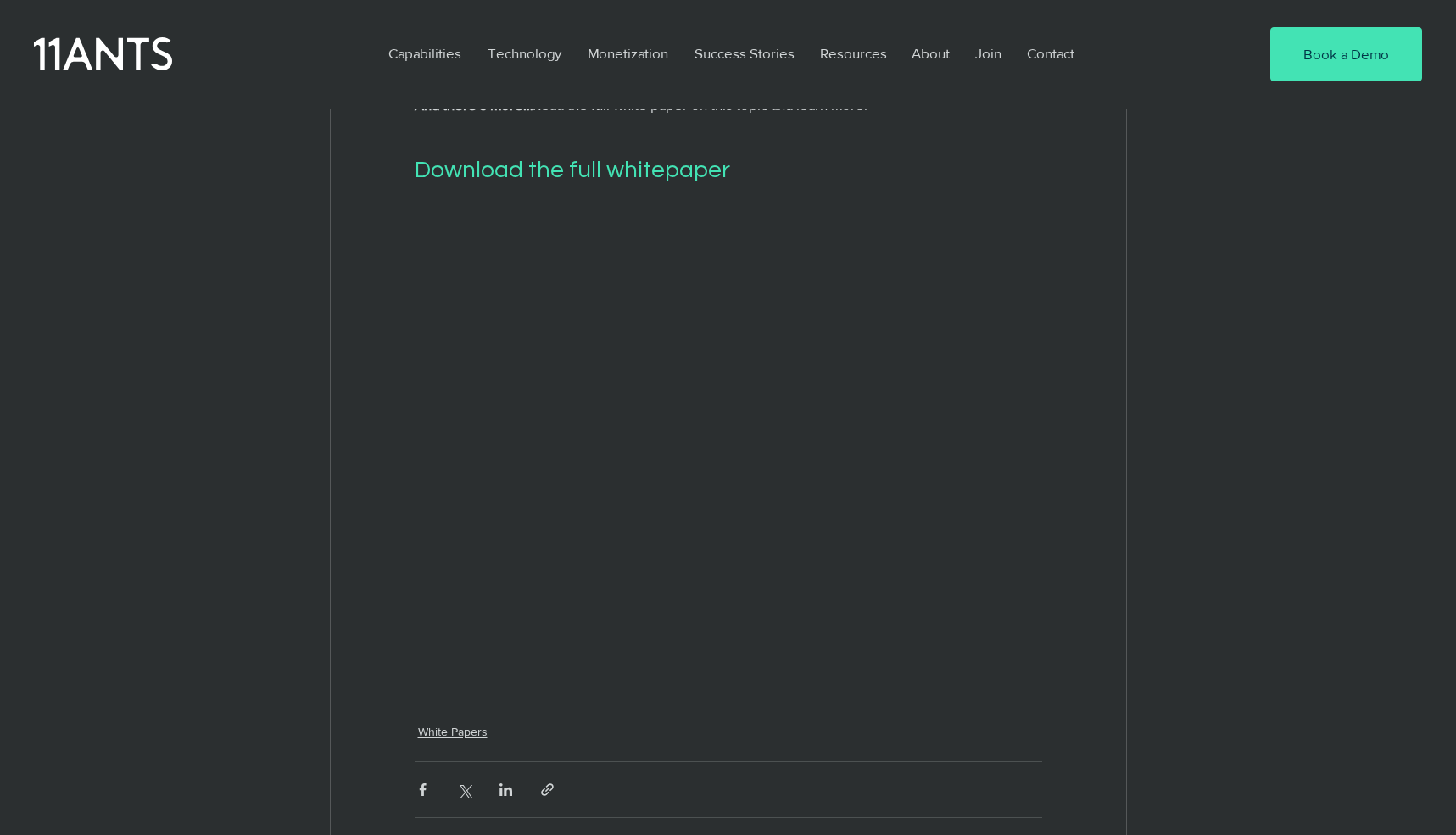 click on "Executive Summary:  Retailers are generating massive volumes of data through their loyalty programs - but most aren’t seeing the business impact they expected. Loyalty data often remains underused, under-leveraged or siloed within marketing teams, leaving value on the table. The real opportunity lies in becoming a data forward retailer - one that places loyalty data at the center of decision-making, enabling personalized experiences, smarter category management, and even new revenue through supplier insight sharing. This paper explores: Why most loyalty programs underperform  despite strong data collection What it means to be ‘data forward’   - and why that’s a game changer Six key types of loyalty data  every retailer already has (and how to use them) Common roadblocks,  from data aggregation to analytics bottlenecks Three strategic options  to unlock value: build, outsource, or deploy 11Ants 11Ants Download full version Here’s the challenge: If you’ve ever thought:
Market orientation:" at bounding box center [728, -1740] 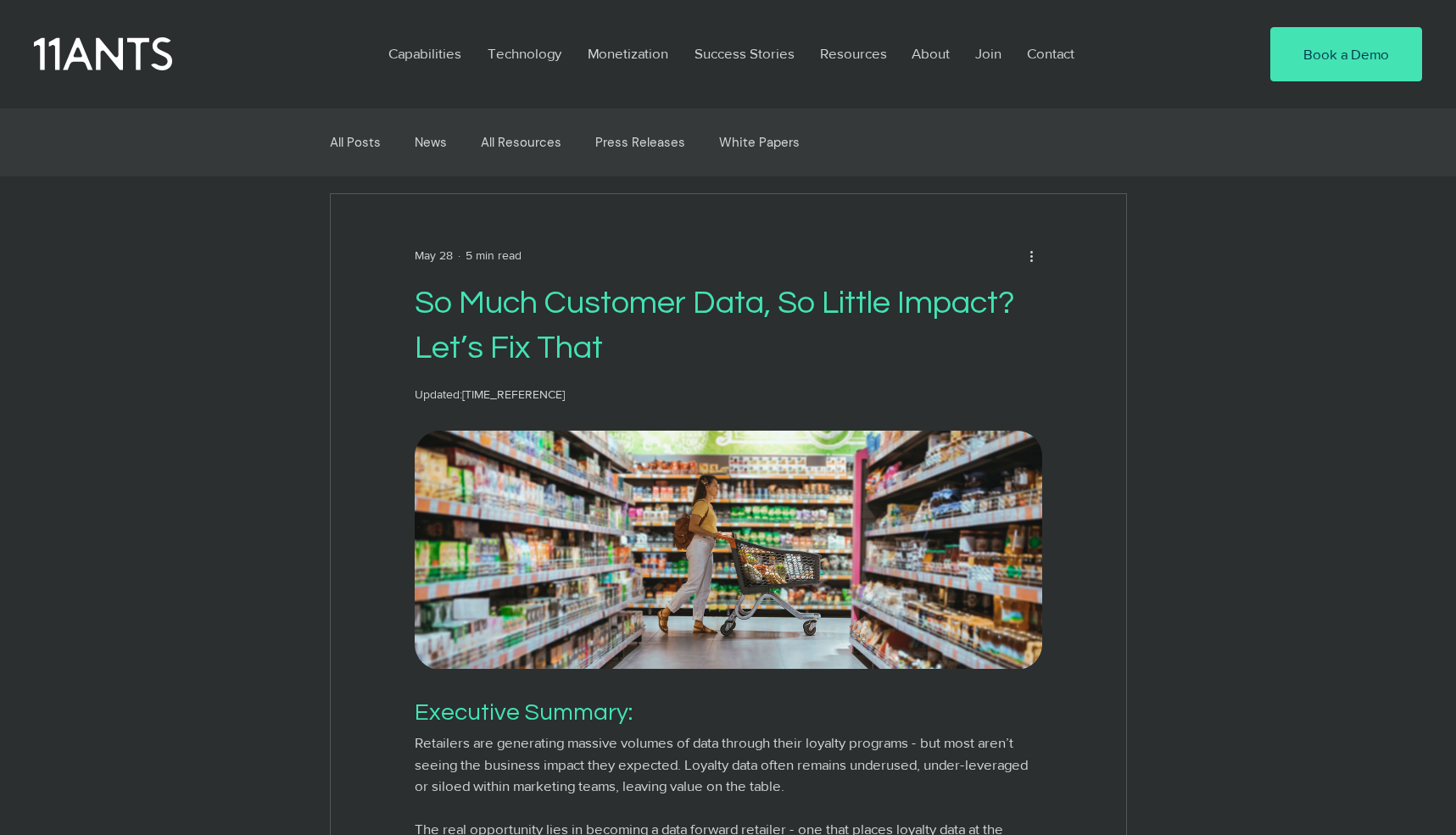 scroll, scrollTop: 0, scrollLeft: 0, axis: both 